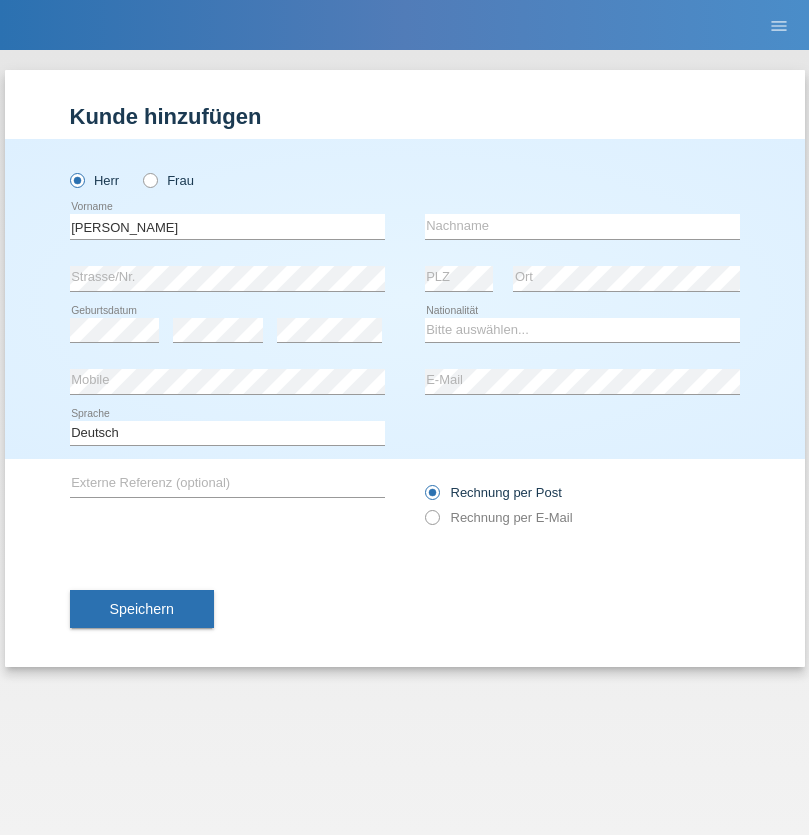 scroll, scrollTop: 0, scrollLeft: 0, axis: both 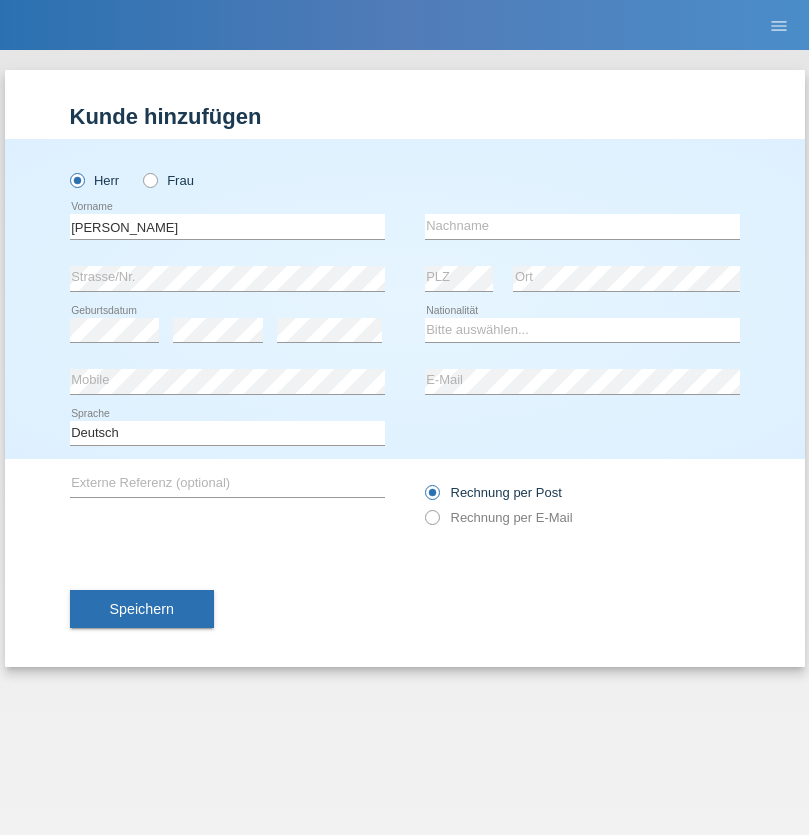 type on "[PERSON_NAME]" 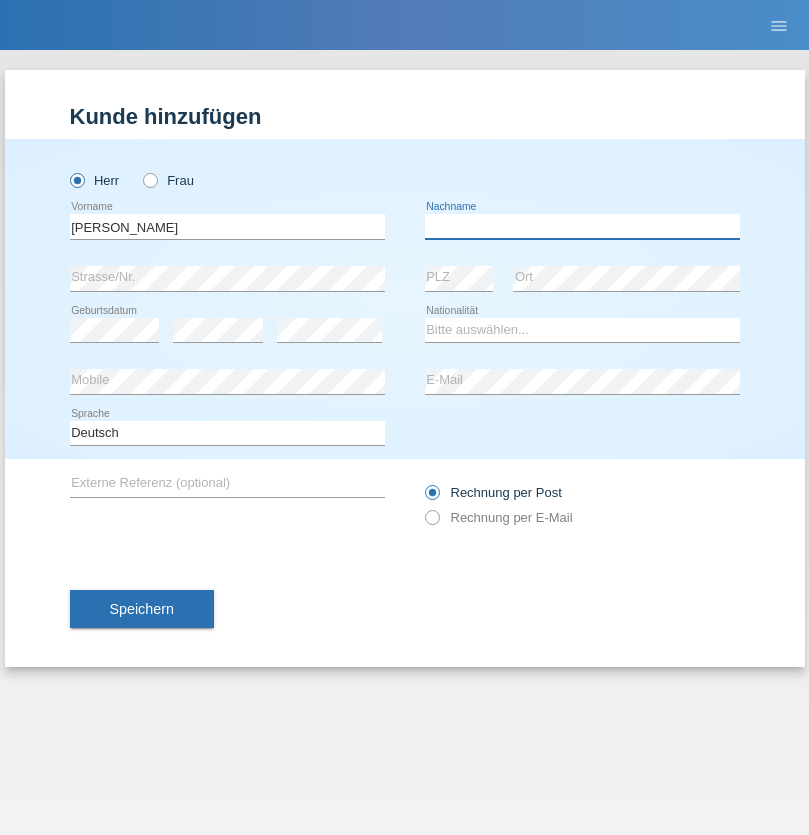 click at bounding box center (582, 226) 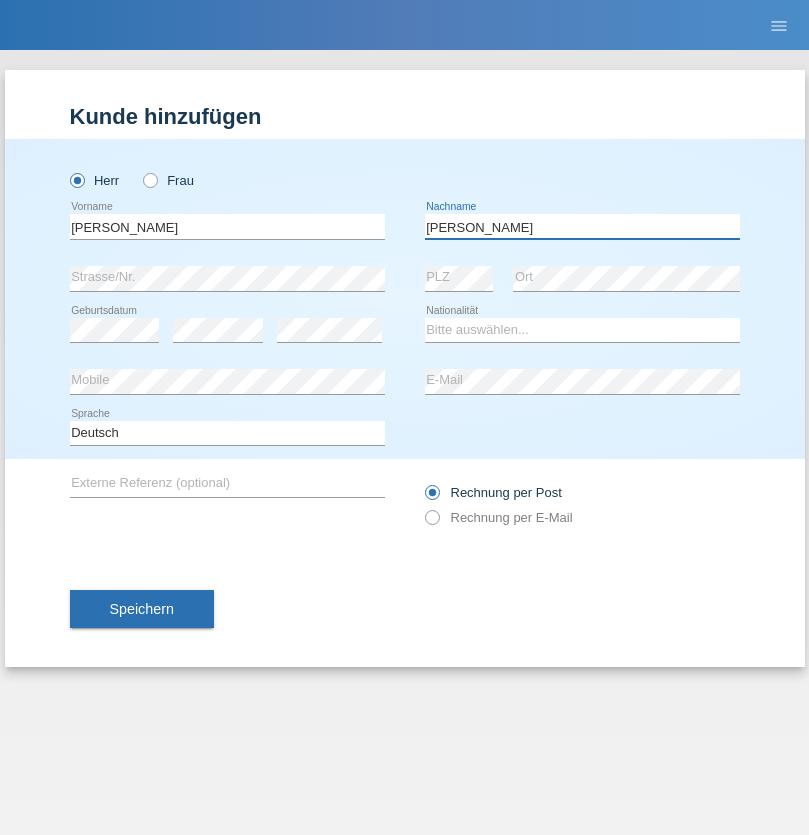 type on "[PERSON_NAME]" 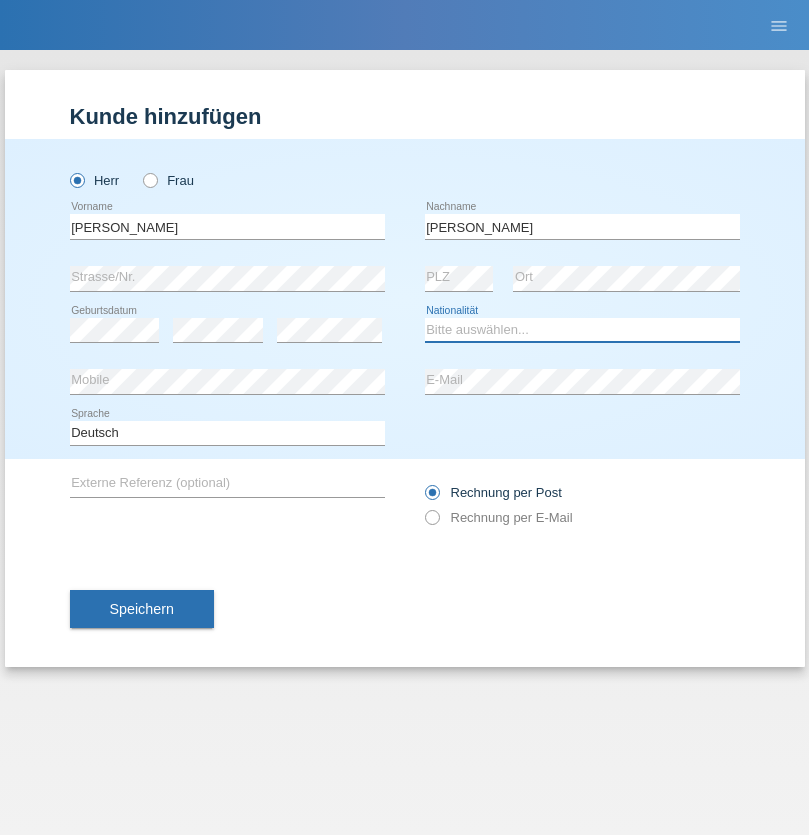 select on "DE" 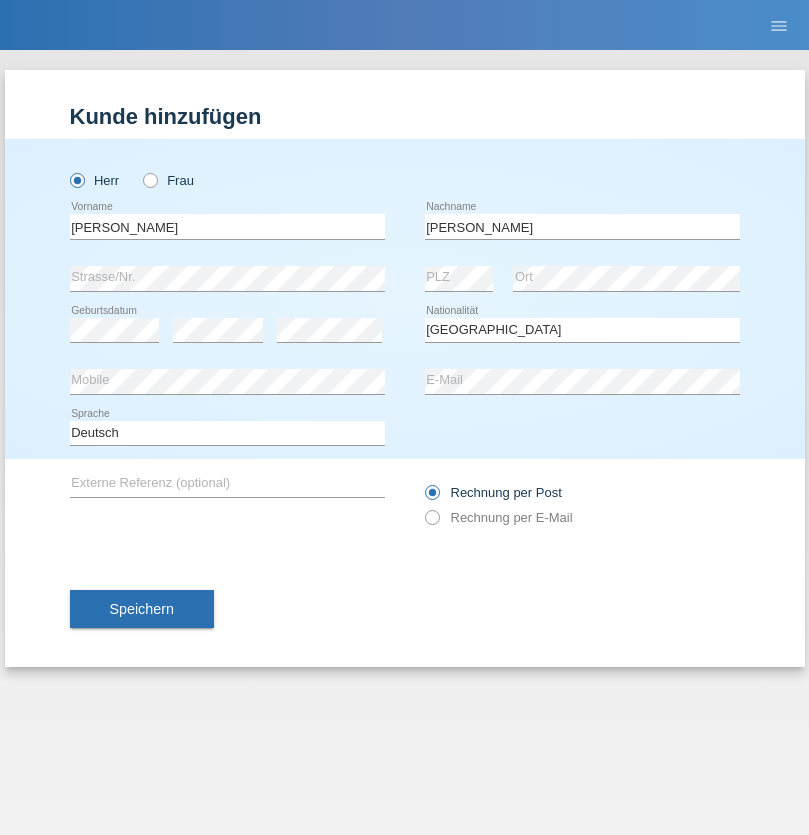 select on "C" 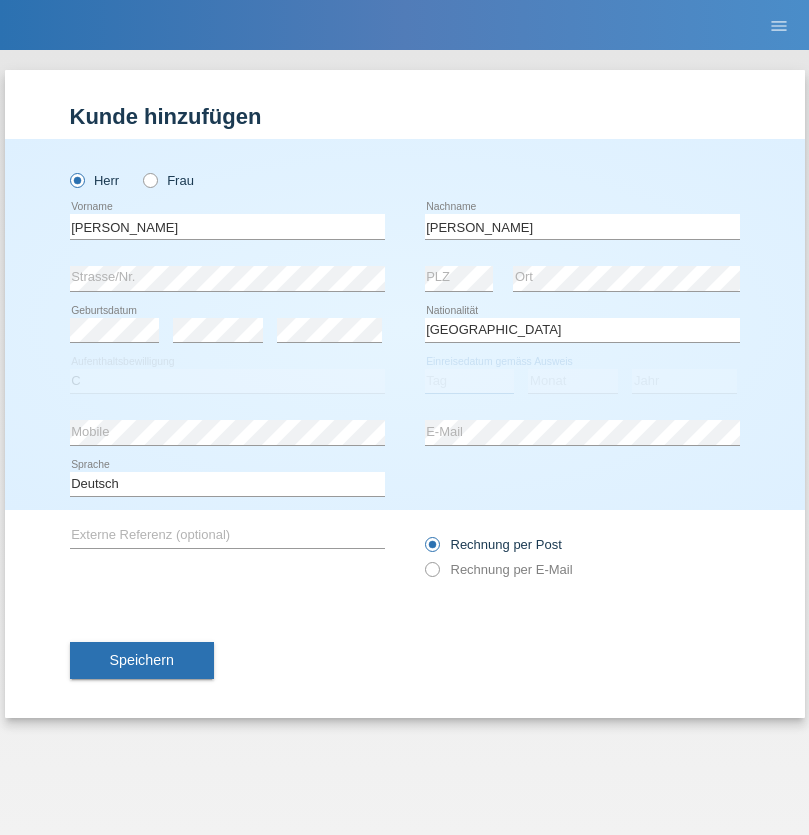 select on "22" 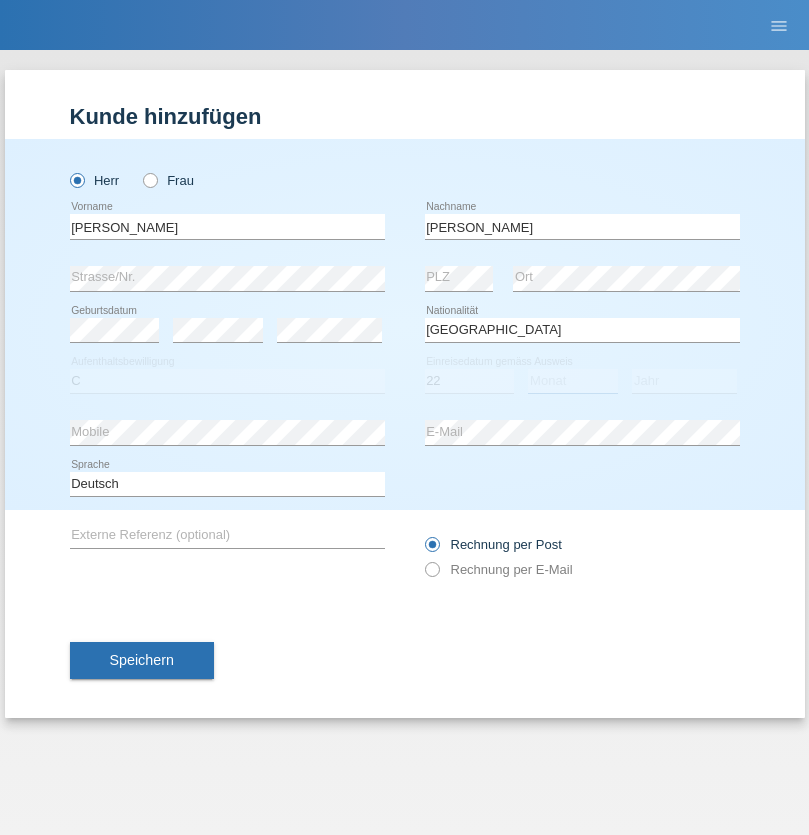 select on "11" 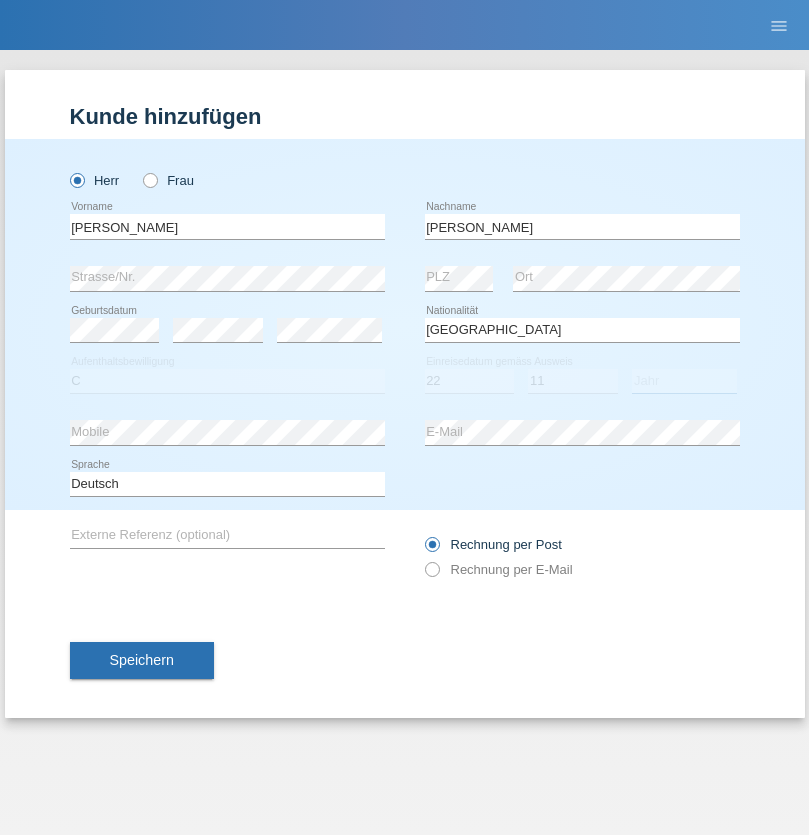 select on "2017" 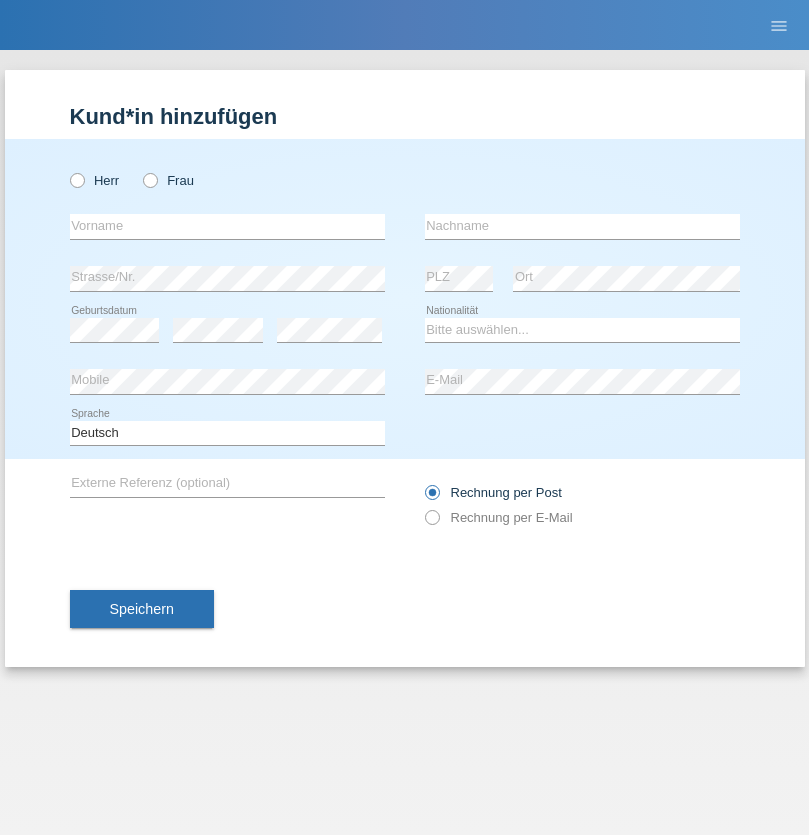 scroll, scrollTop: 0, scrollLeft: 0, axis: both 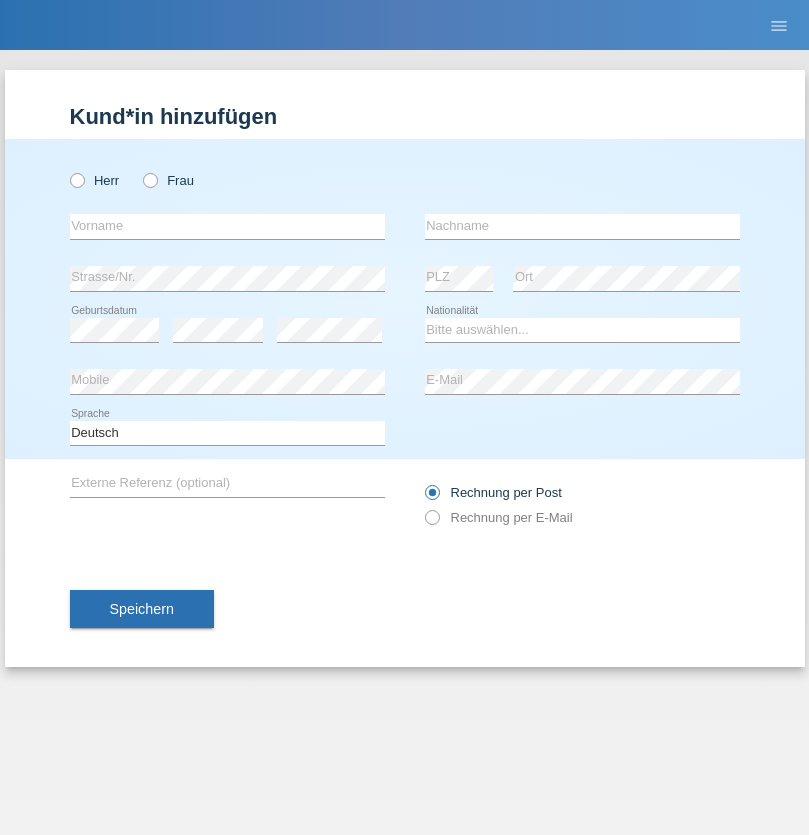 radio on "true" 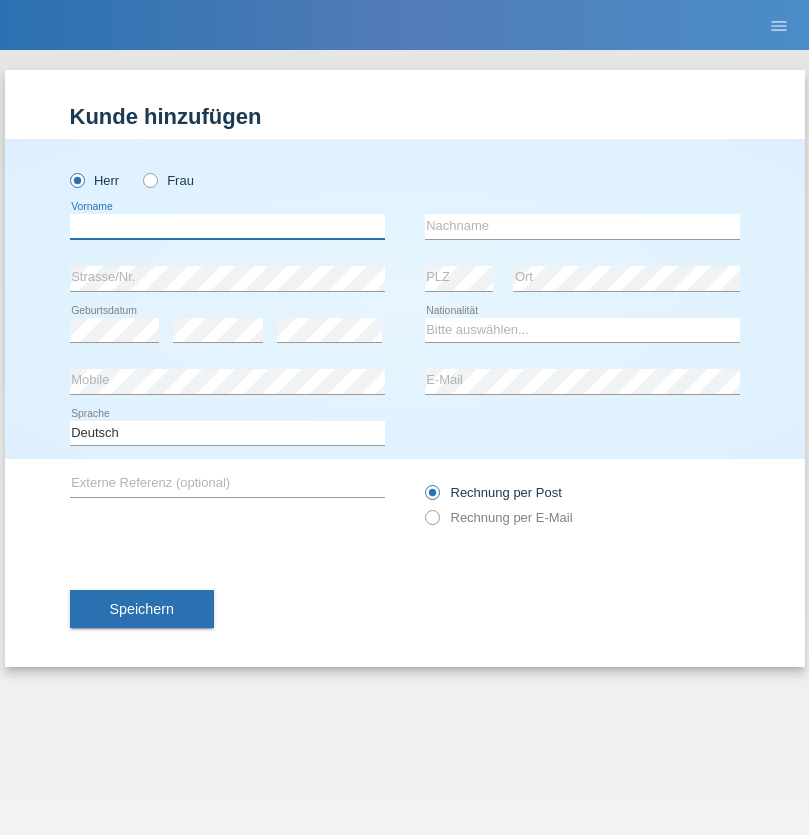 click at bounding box center (227, 226) 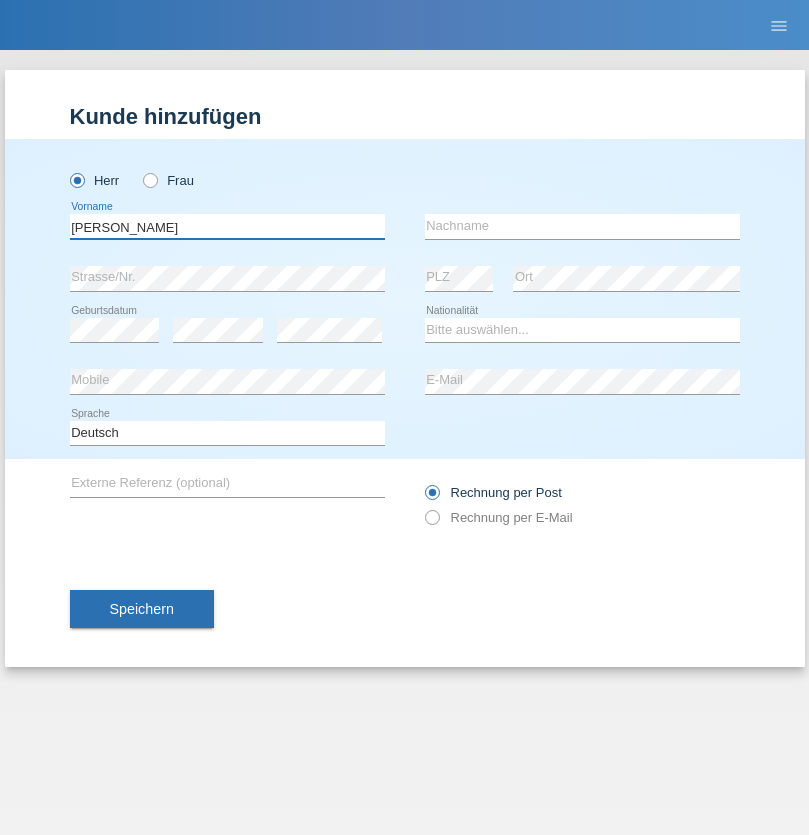 type on "Jakulan Seenivasagam" 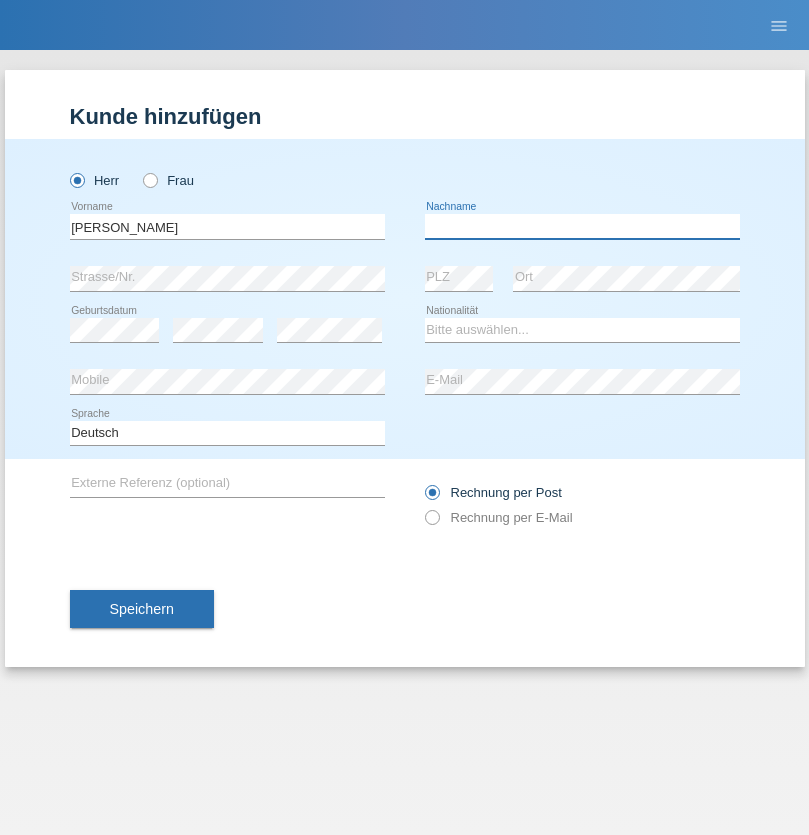 click at bounding box center [582, 226] 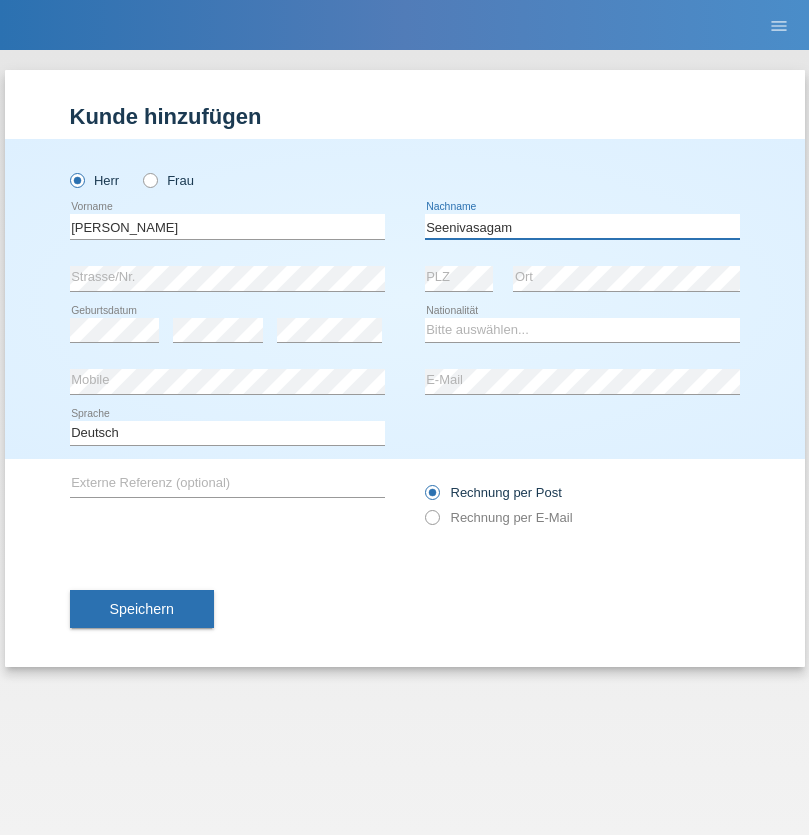 type on "Seenivasagam" 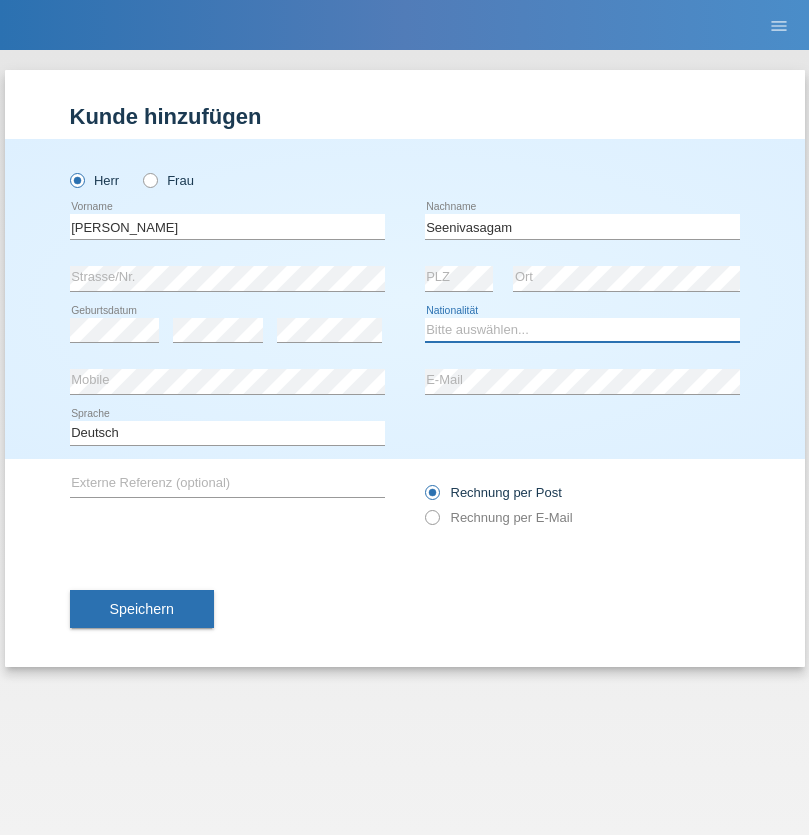 select on "LK" 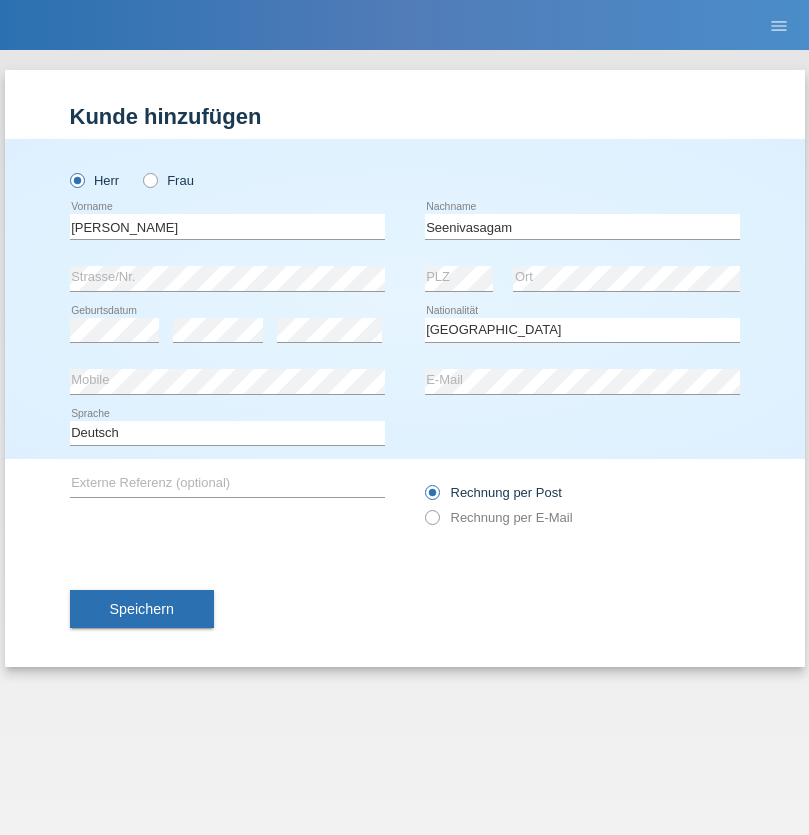 select on "C" 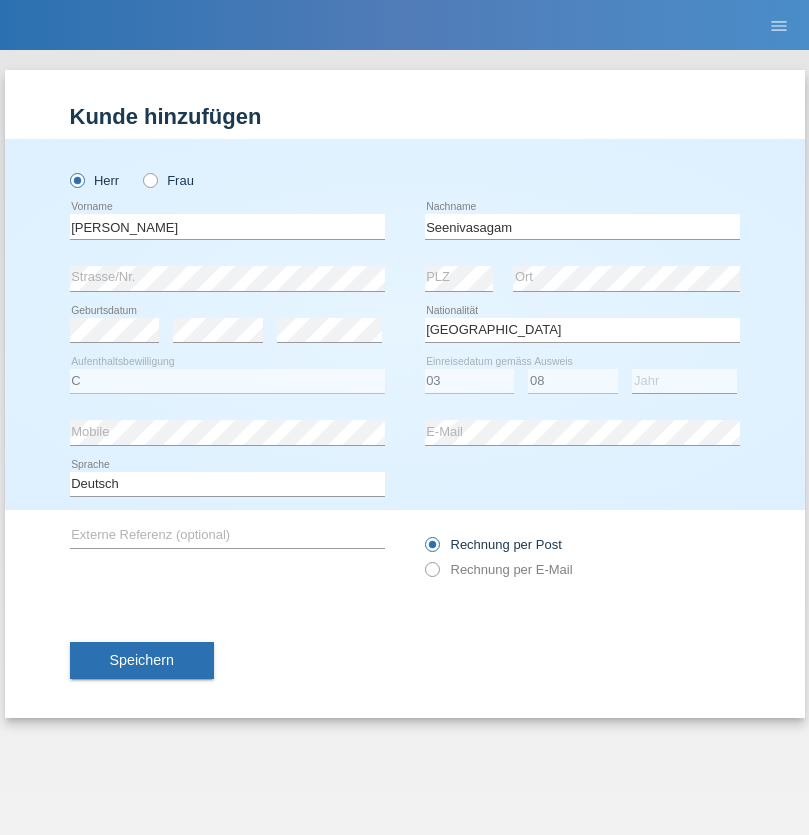 select on "2009" 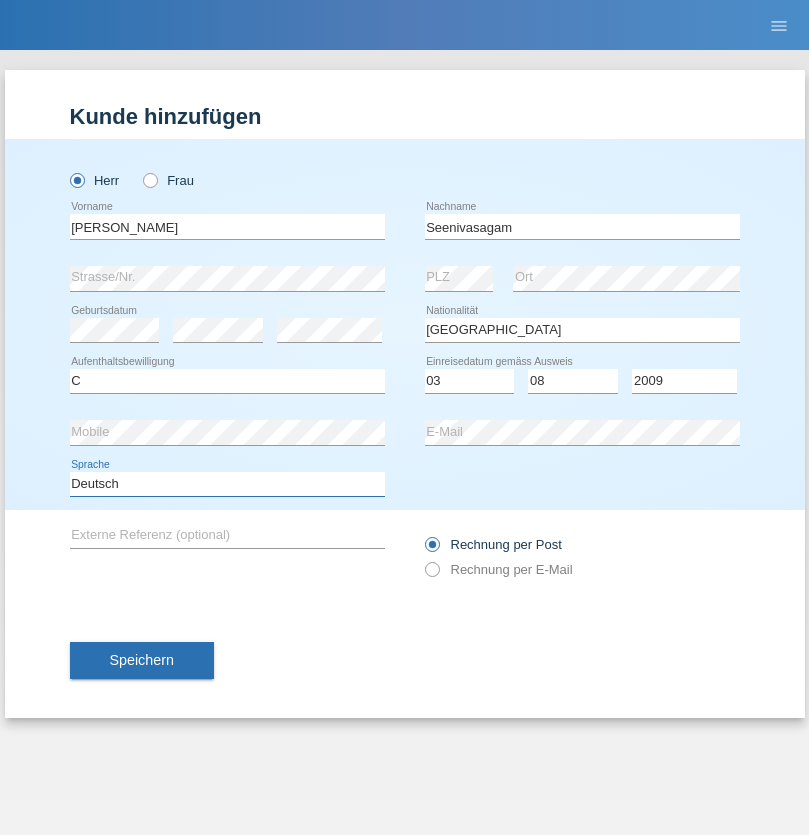 select on "en" 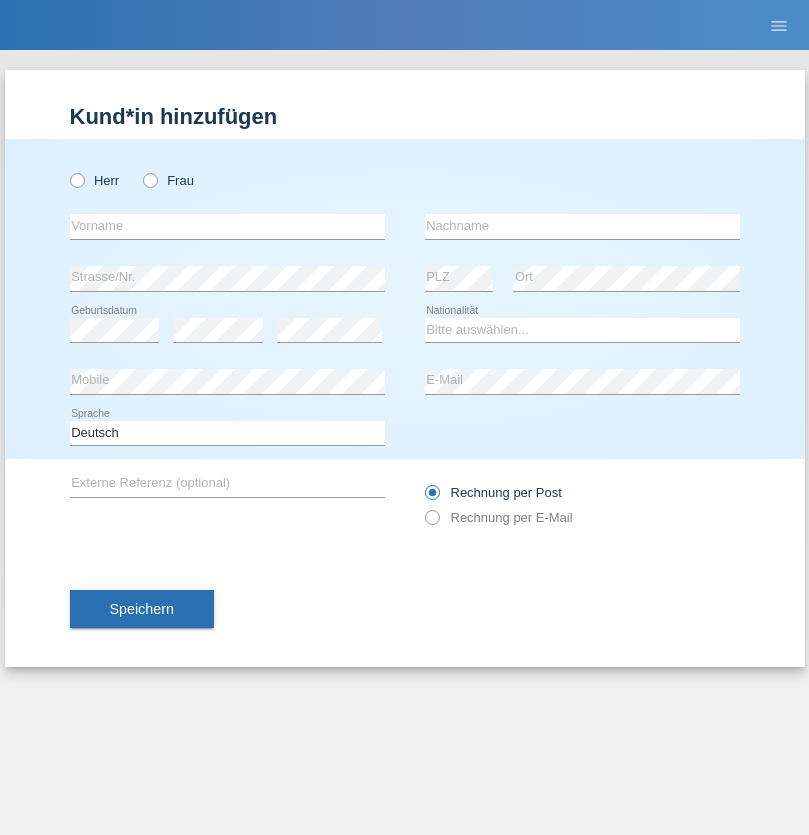 scroll, scrollTop: 0, scrollLeft: 0, axis: both 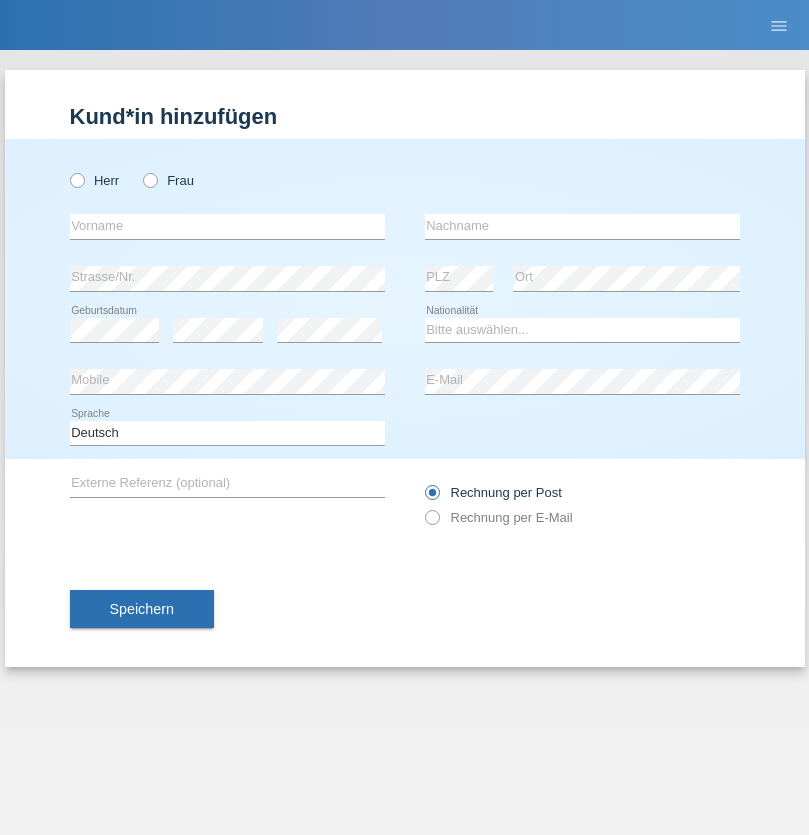 radio on "true" 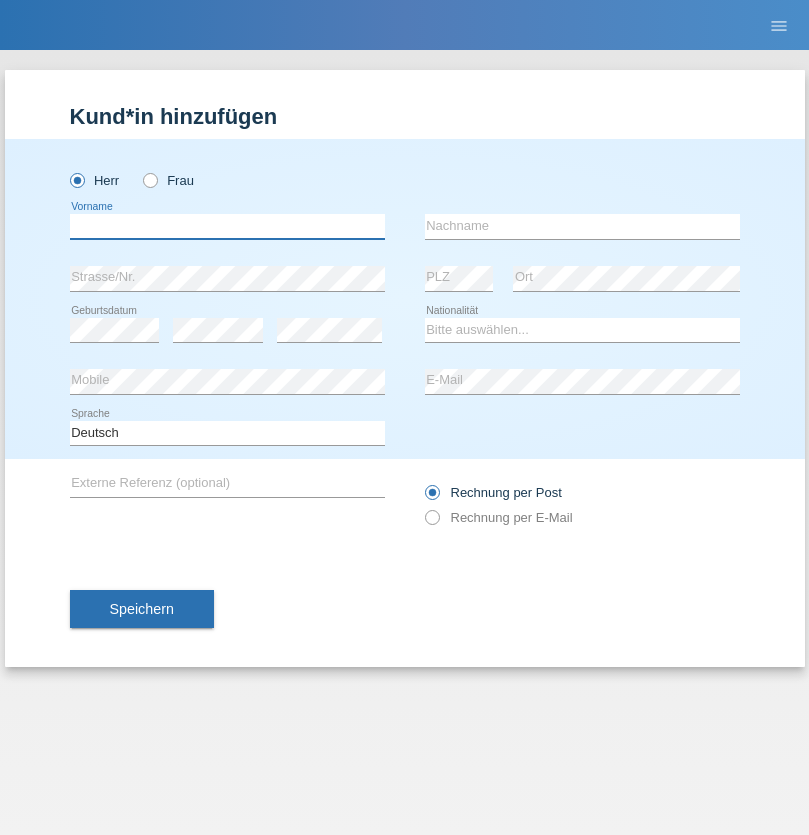 click at bounding box center (227, 226) 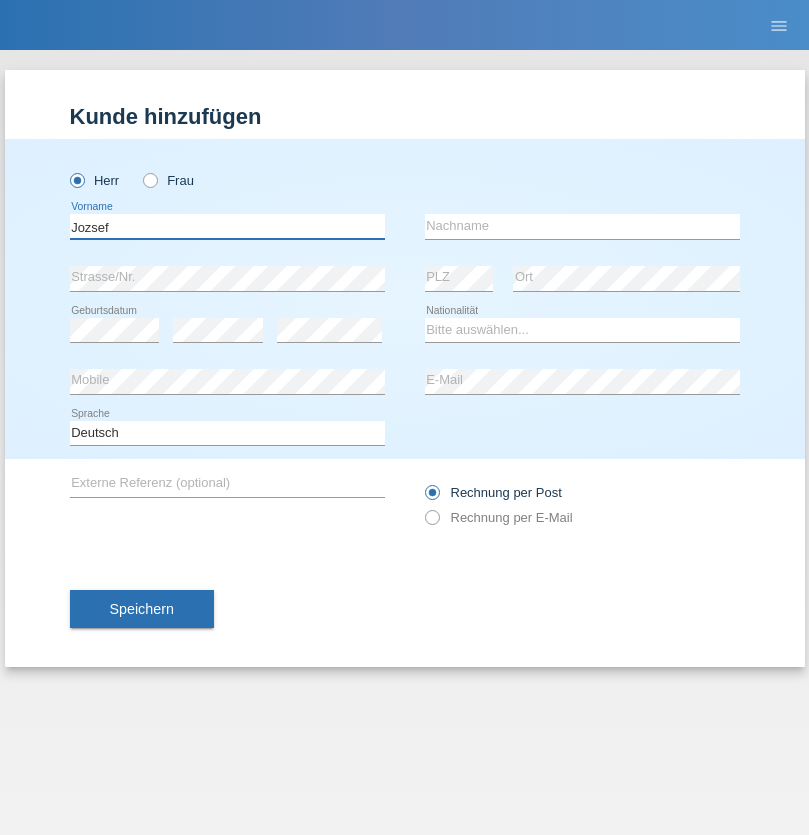 type on "Jozsef" 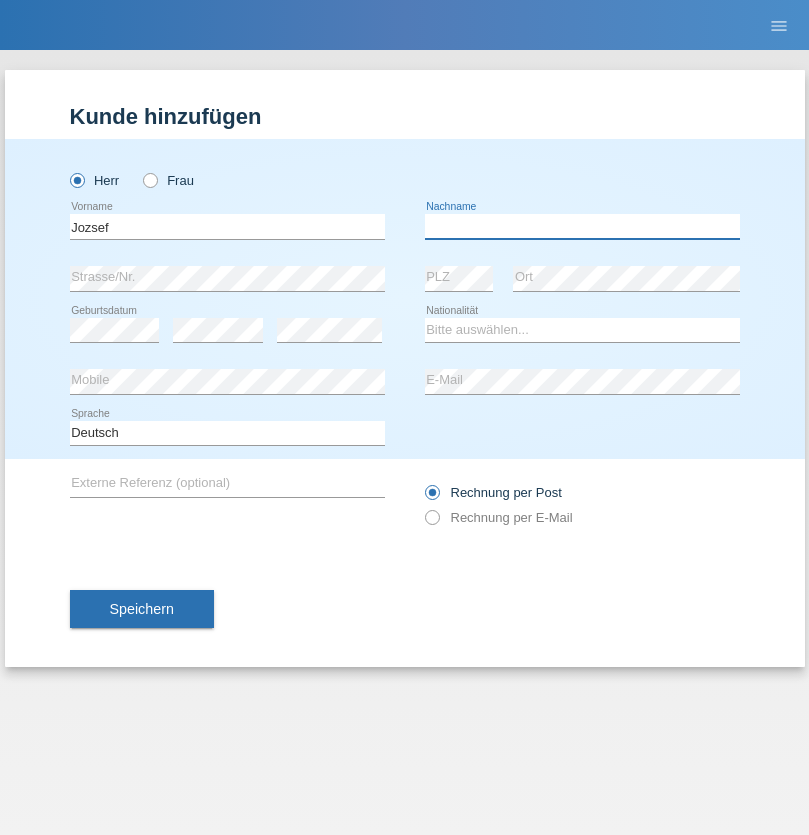 click at bounding box center (582, 226) 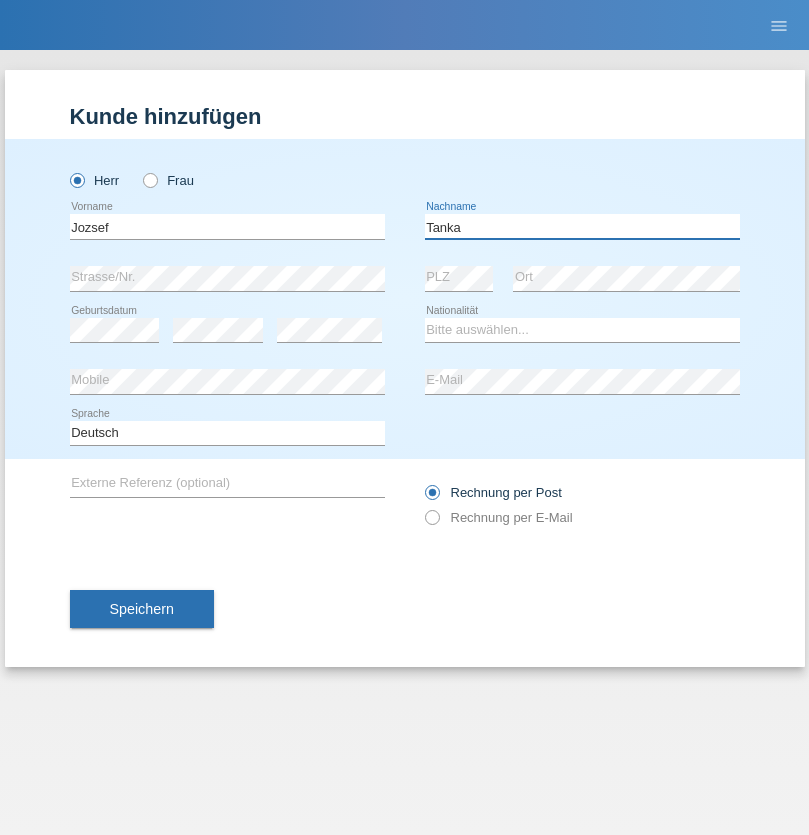 type on "Tanka" 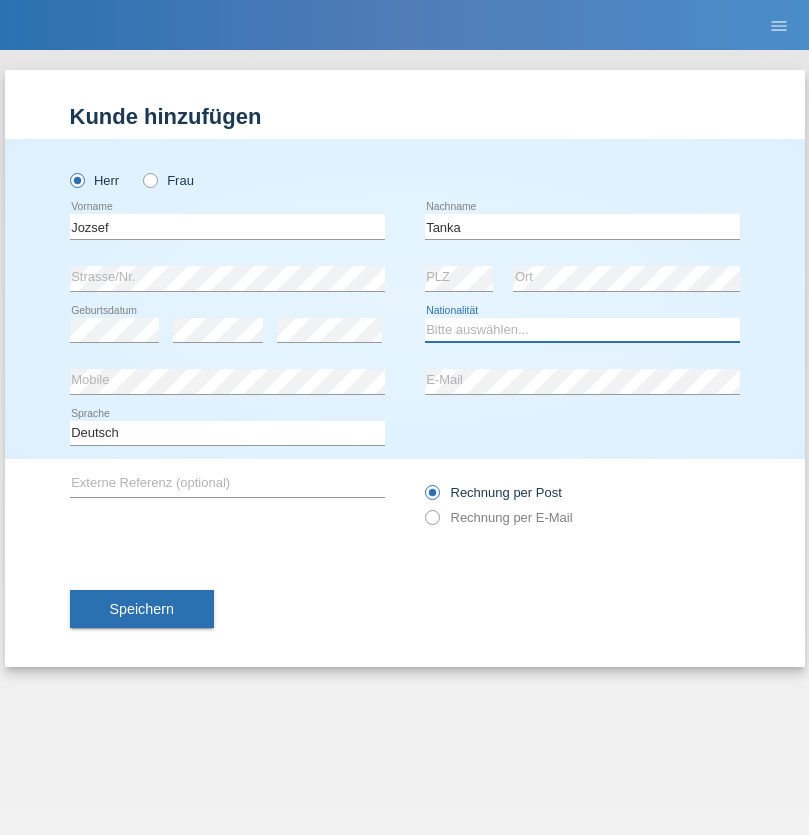 select on "HU" 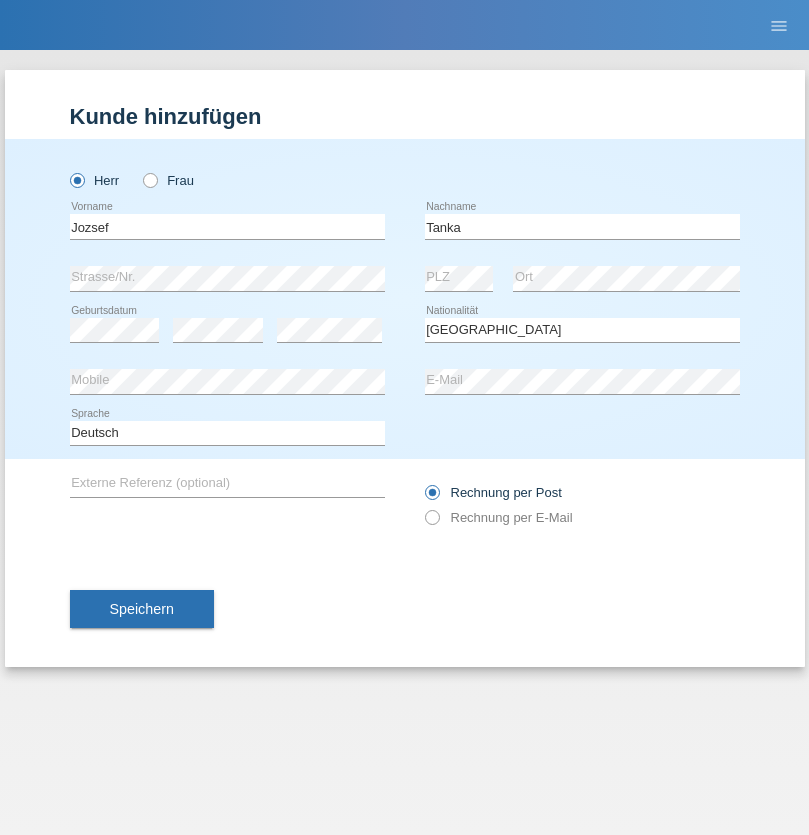 select on "C" 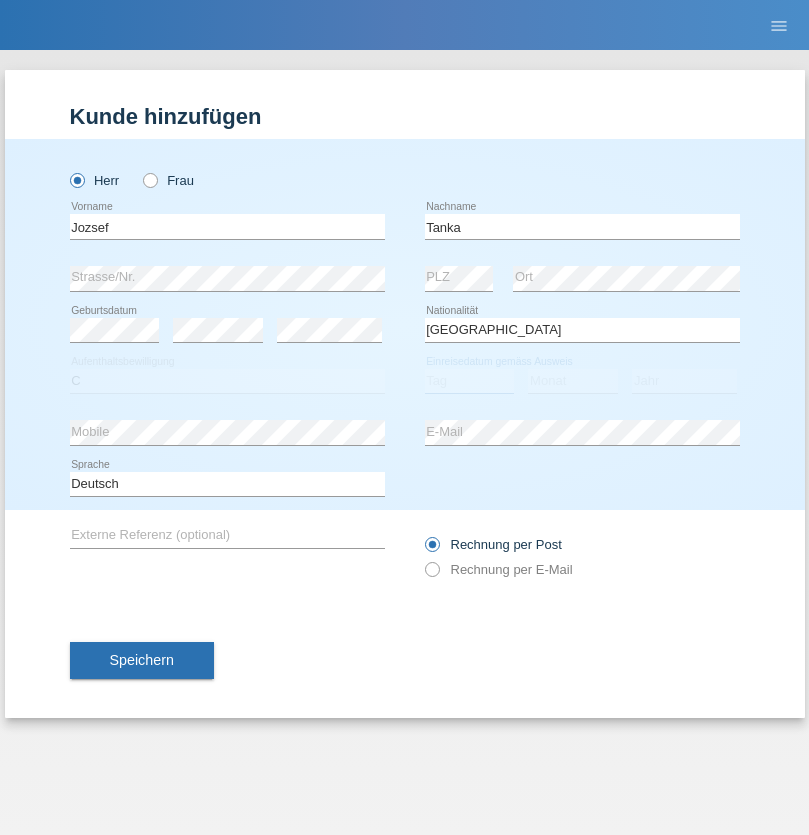 select on "17" 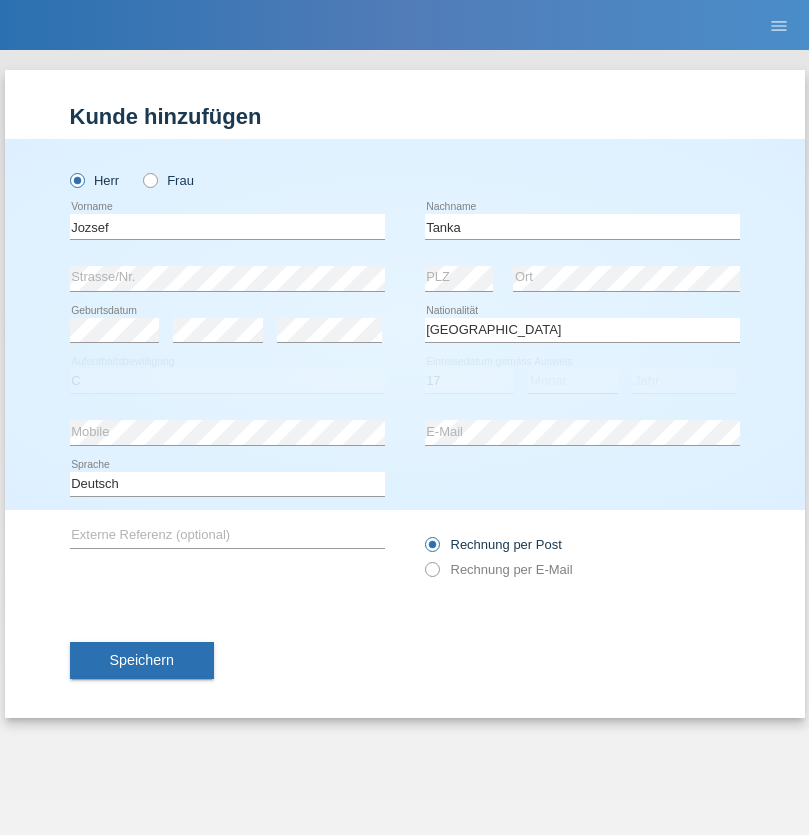 select on "03" 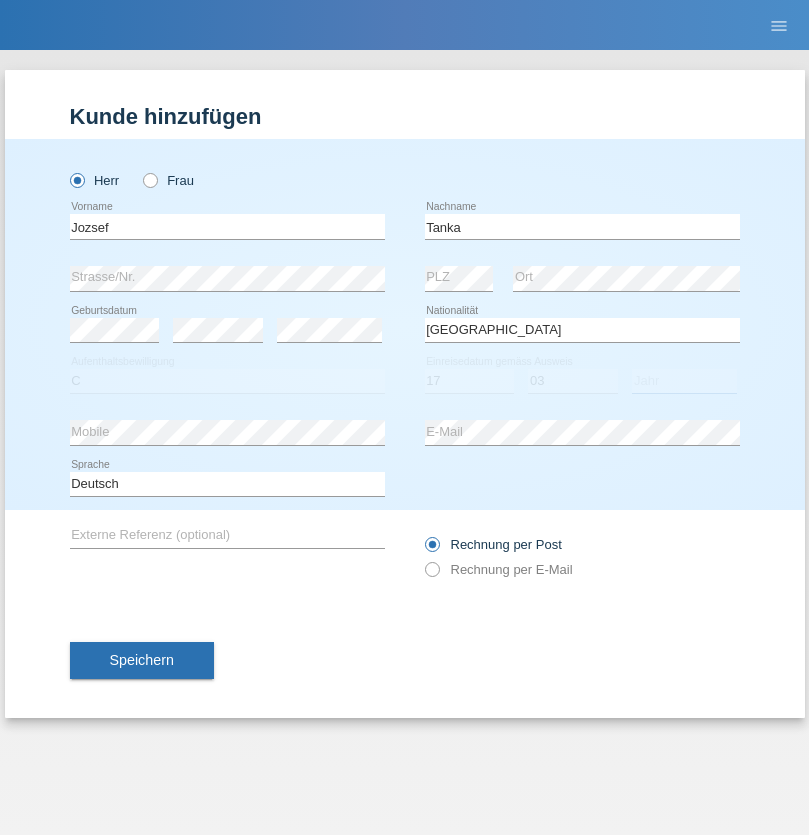 select on "2010" 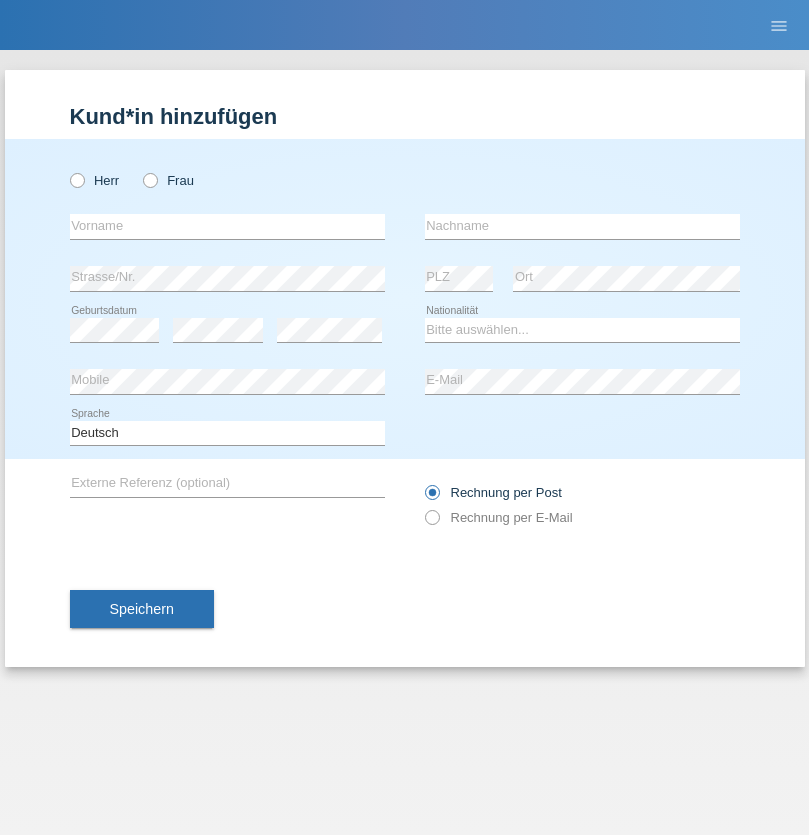 scroll, scrollTop: 0, scrollLeft: 0, axis: both 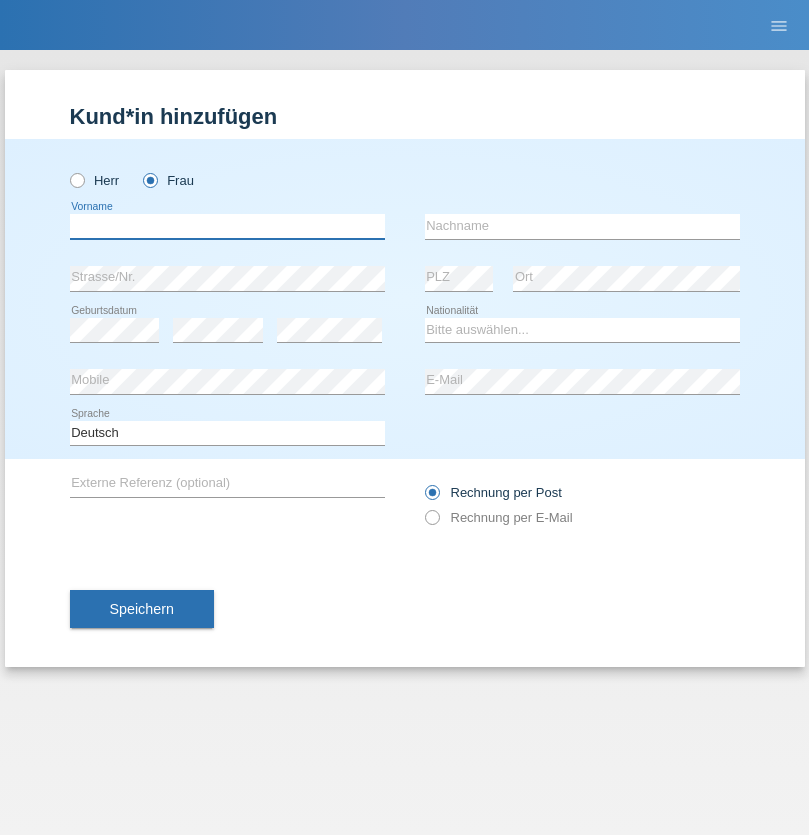 click at bounding box center [227, 226] 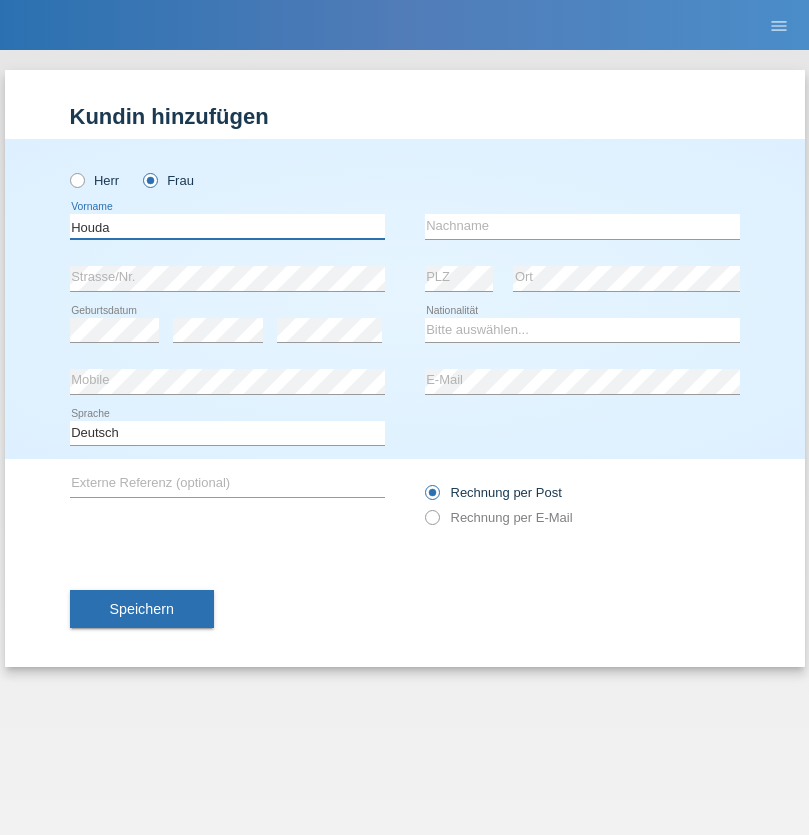 type on "Houda" 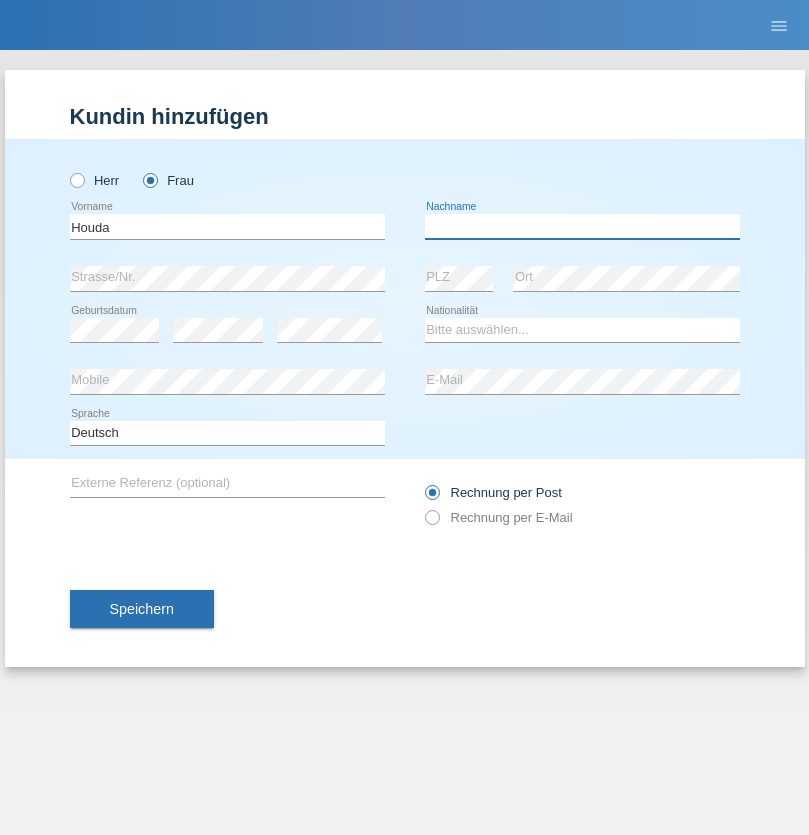 click at bounding box center (582, 226) 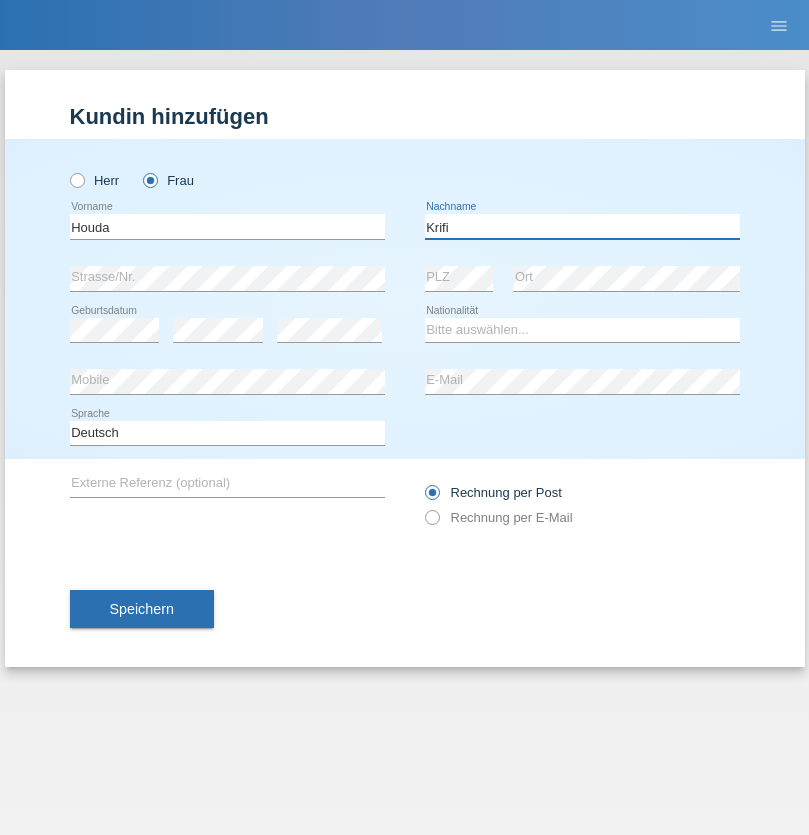 type on "Krifi" 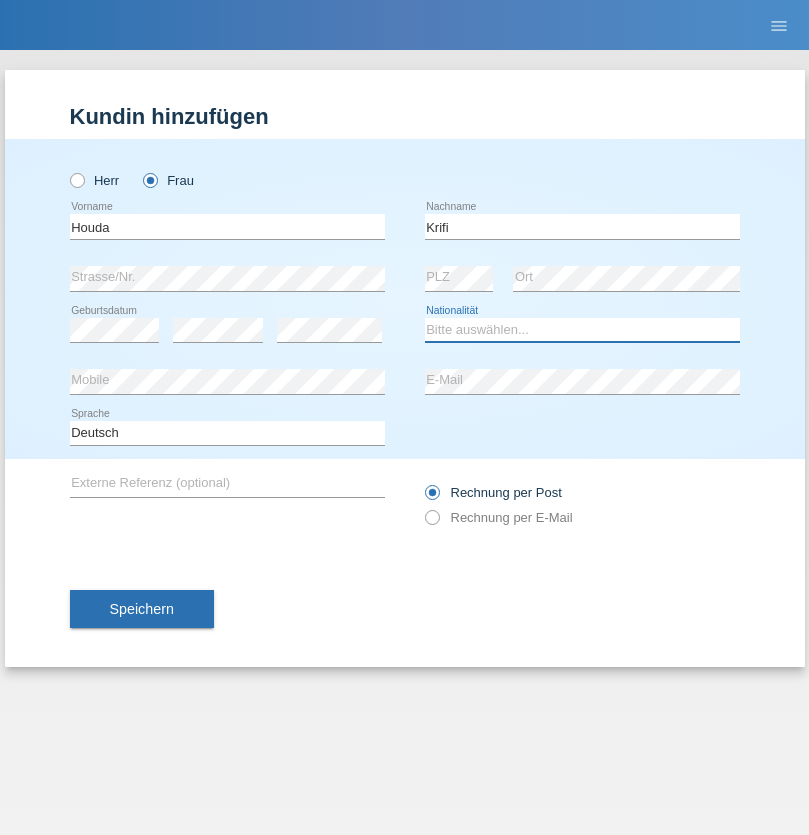 select on "TN" 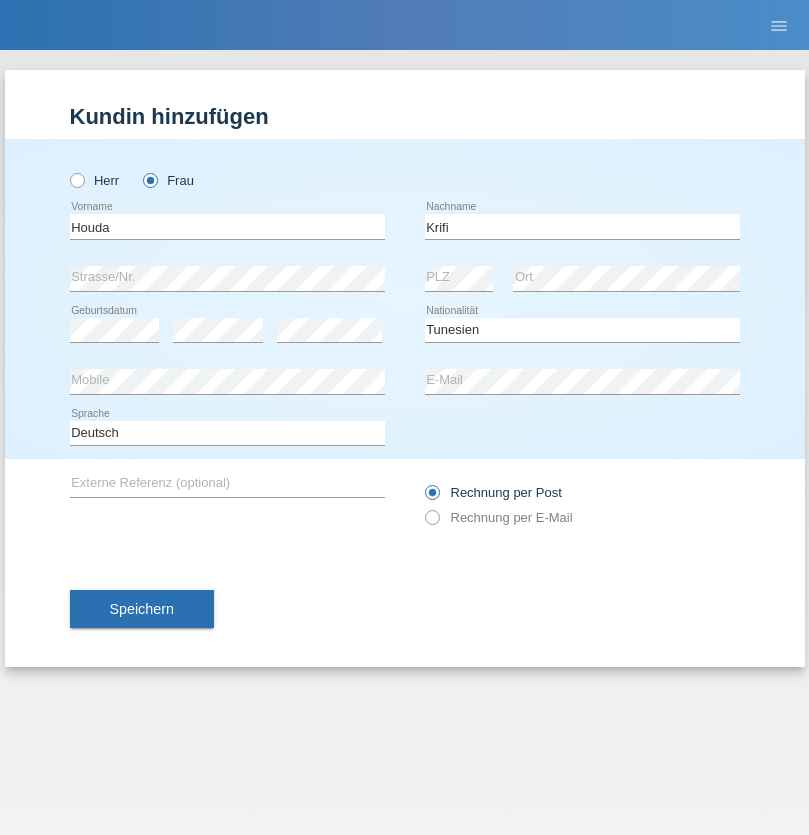 select on "C" 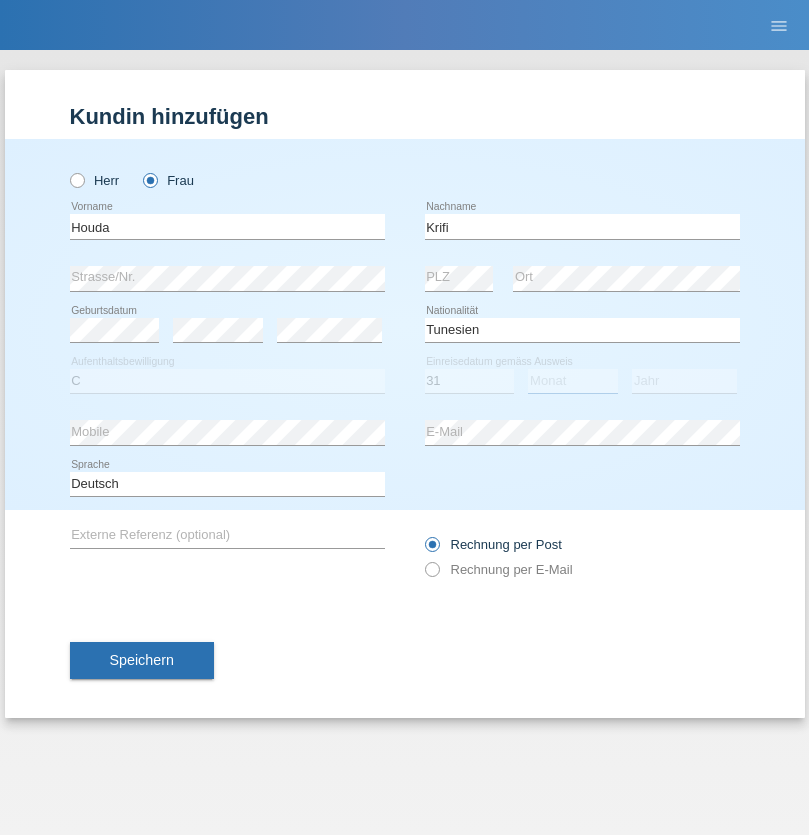 select on "01" 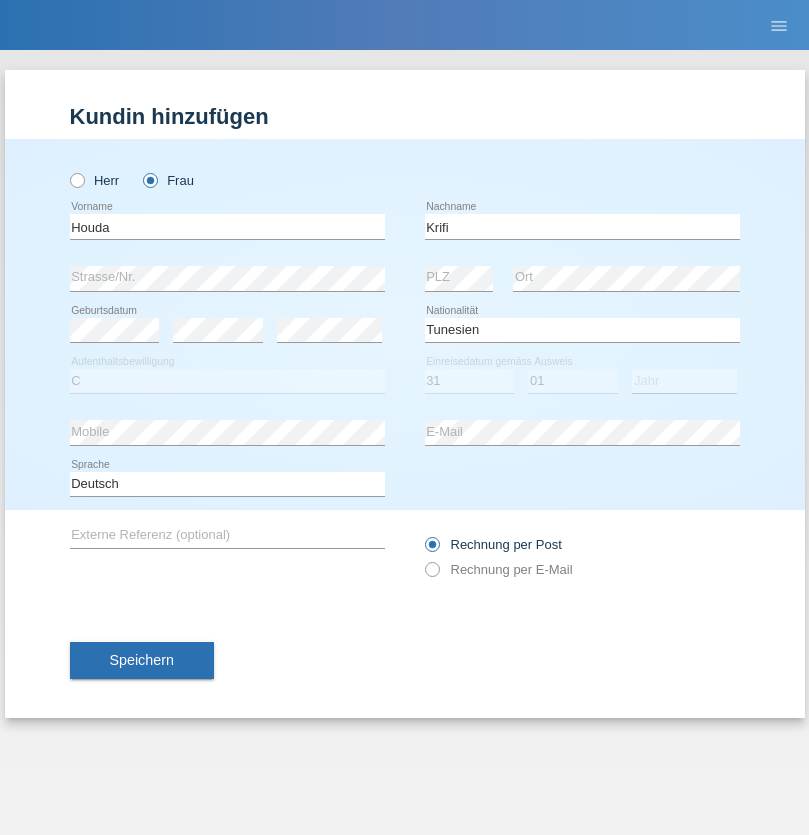select on "2018" 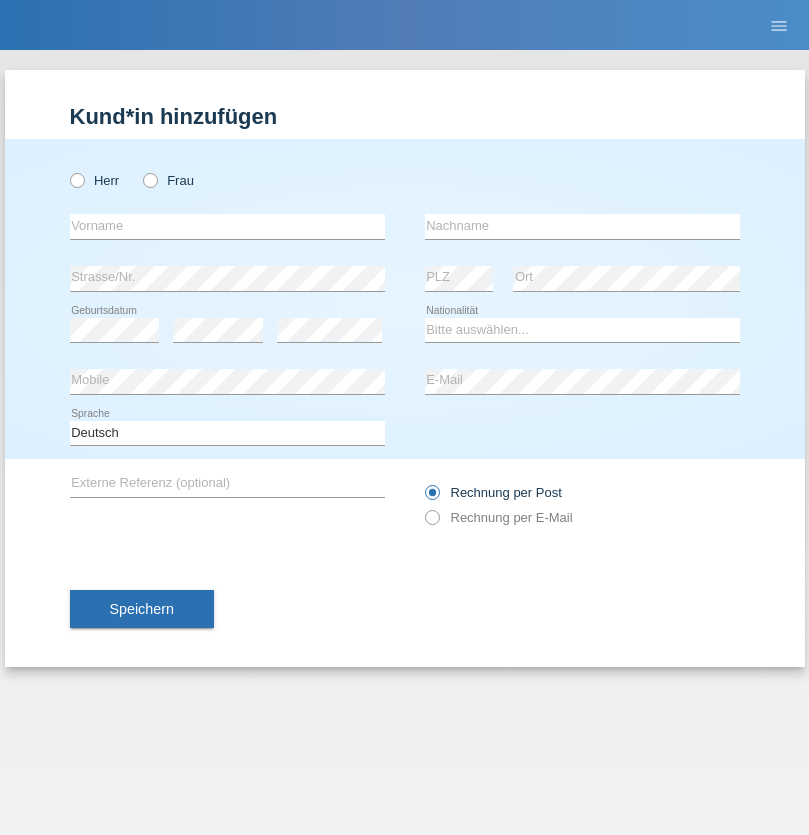 scroll, scrollTop: 0, scrollLeft: 0, axis: both 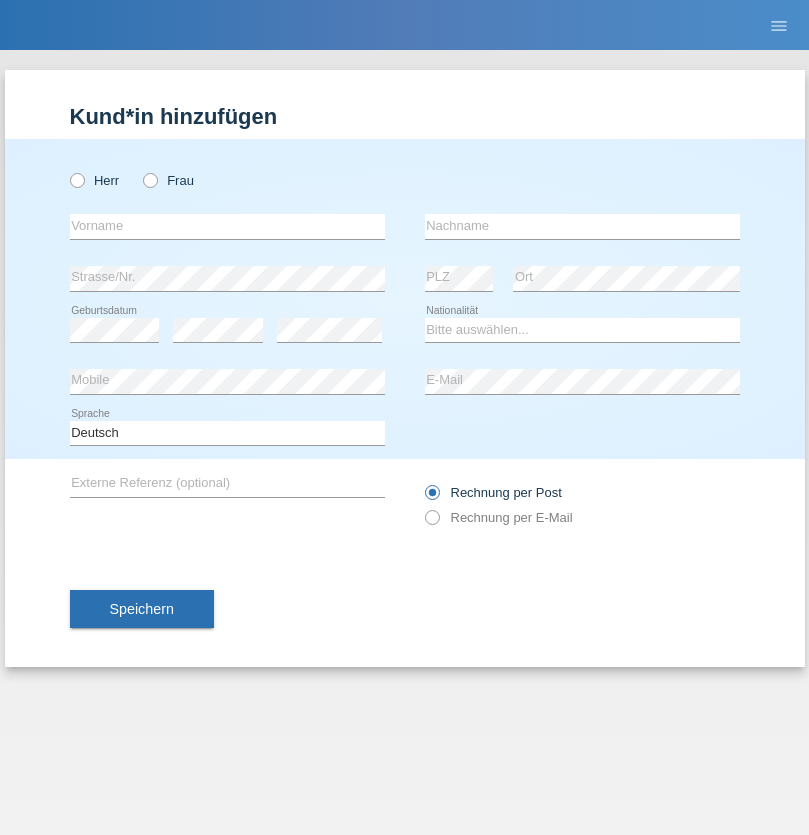 radio on "true" 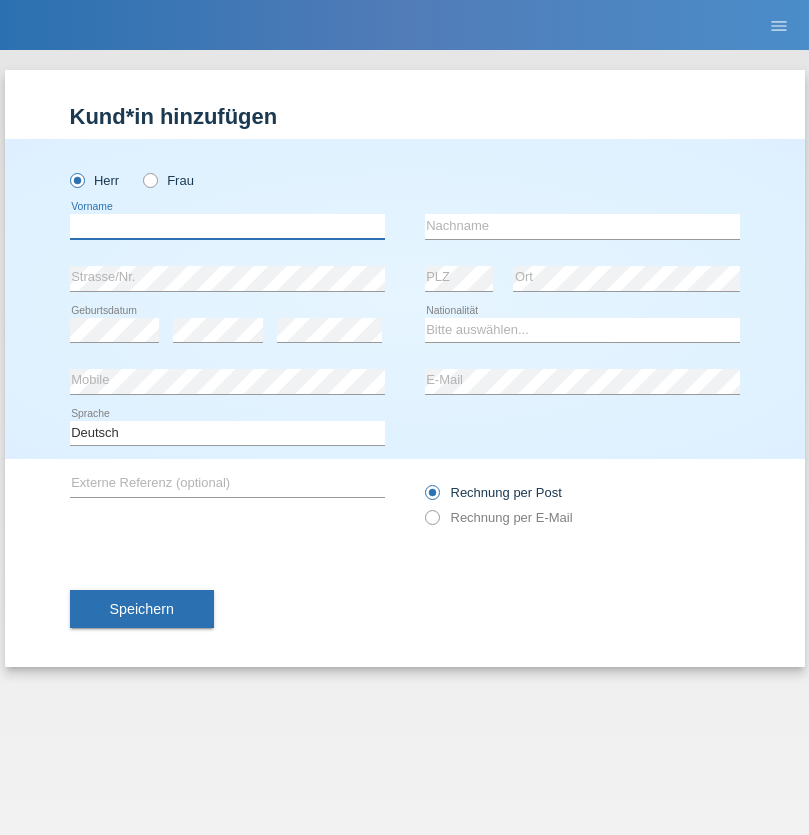 click at bounding box center (227, 226) 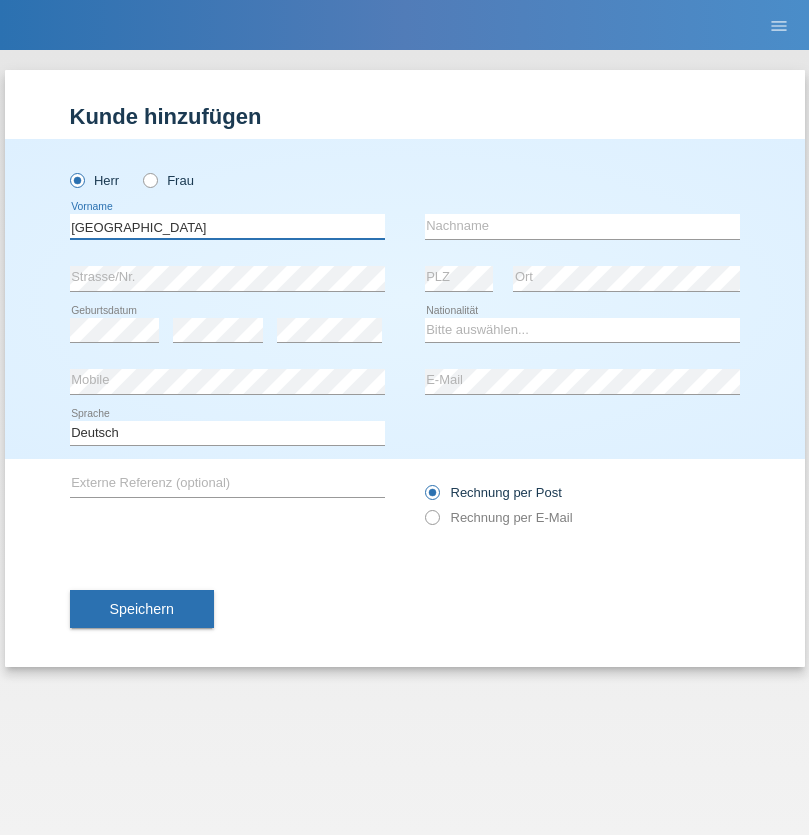 type on "Milan" 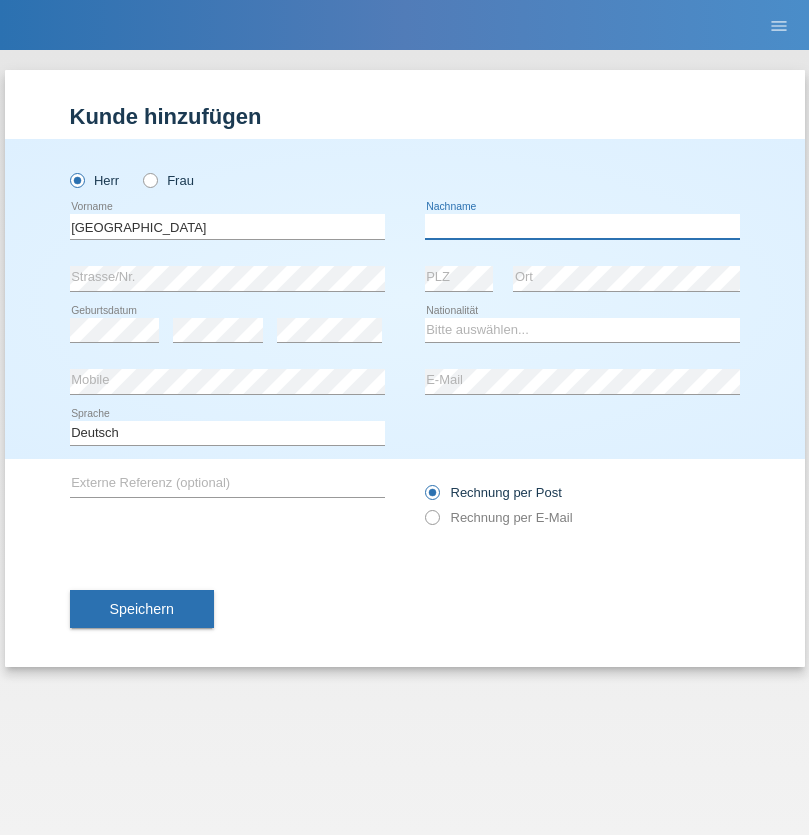 click at bounding box center (582, 226) 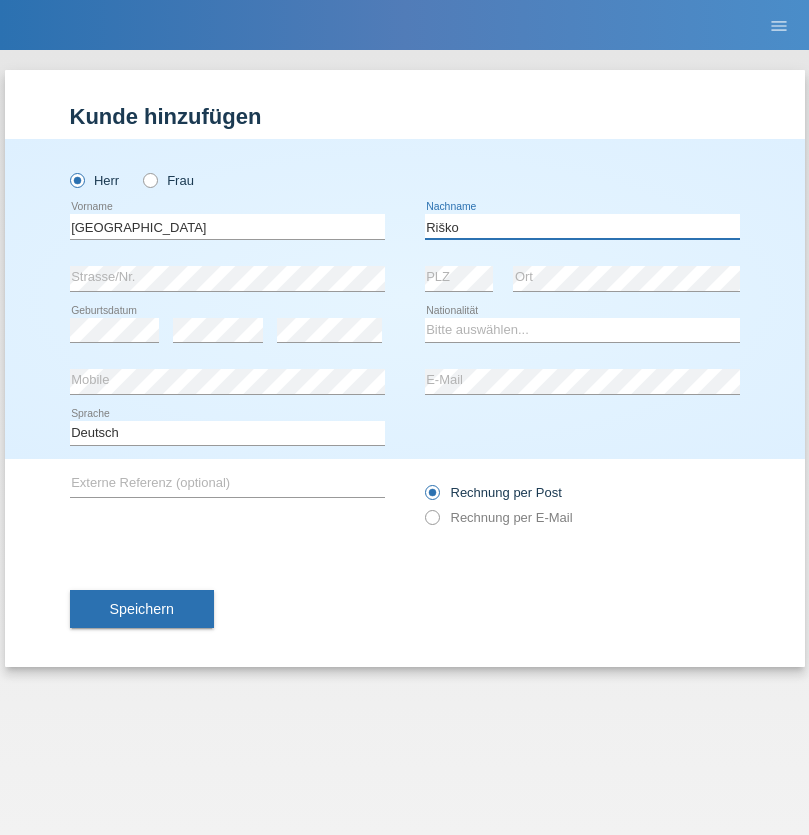 type on "Riško" 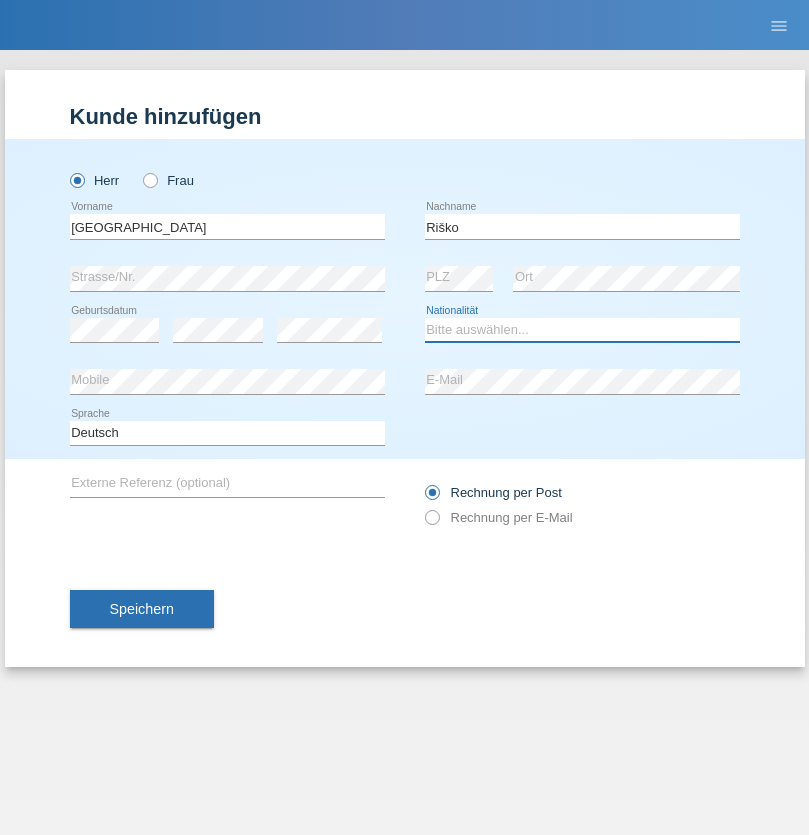 select on "SK" 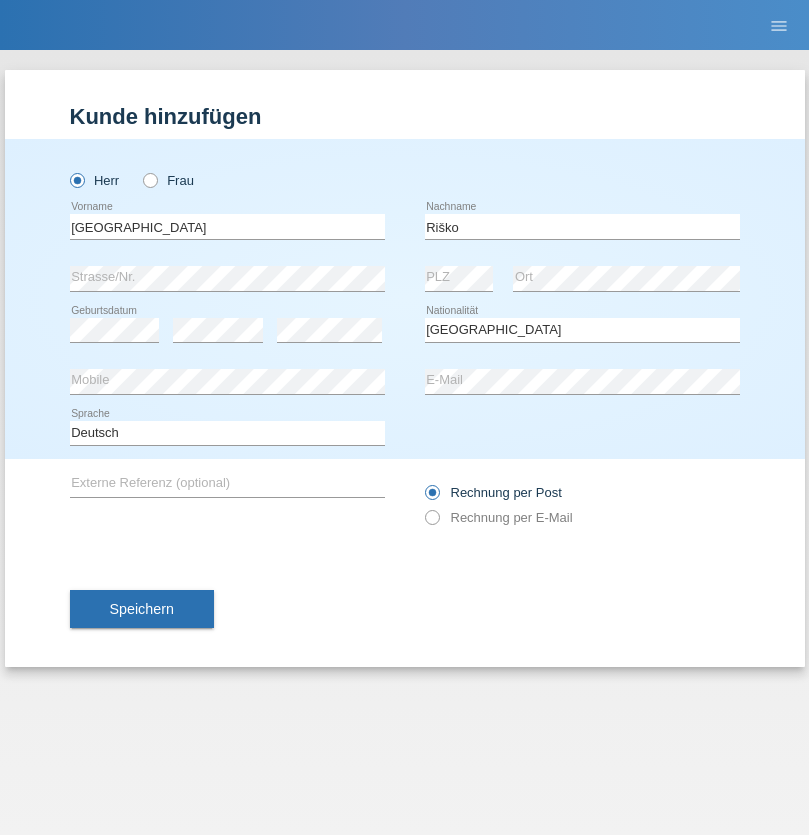 select on "C" 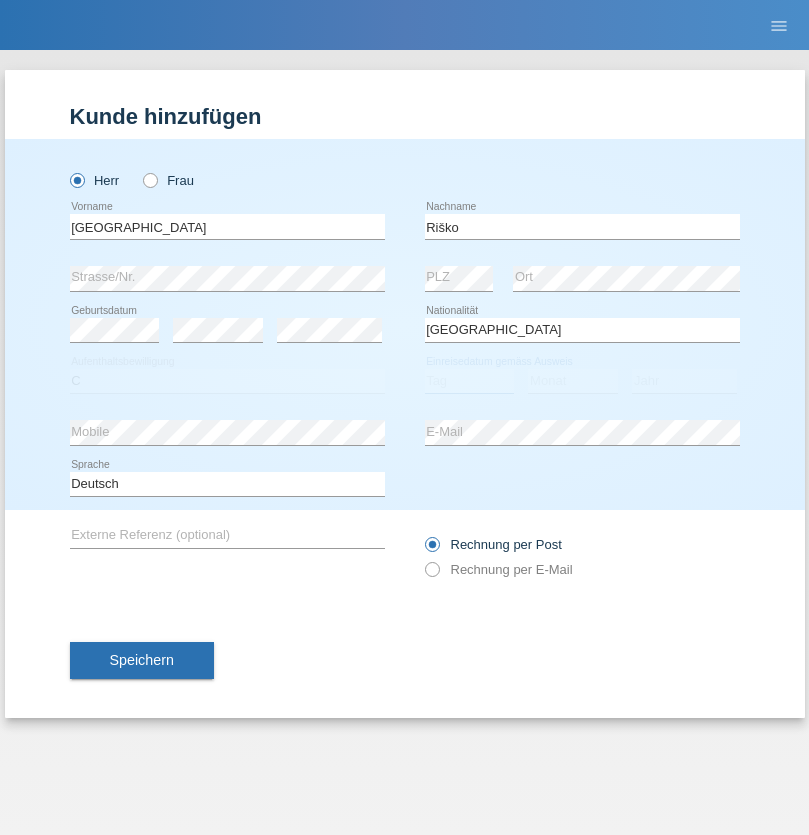 select on "31" 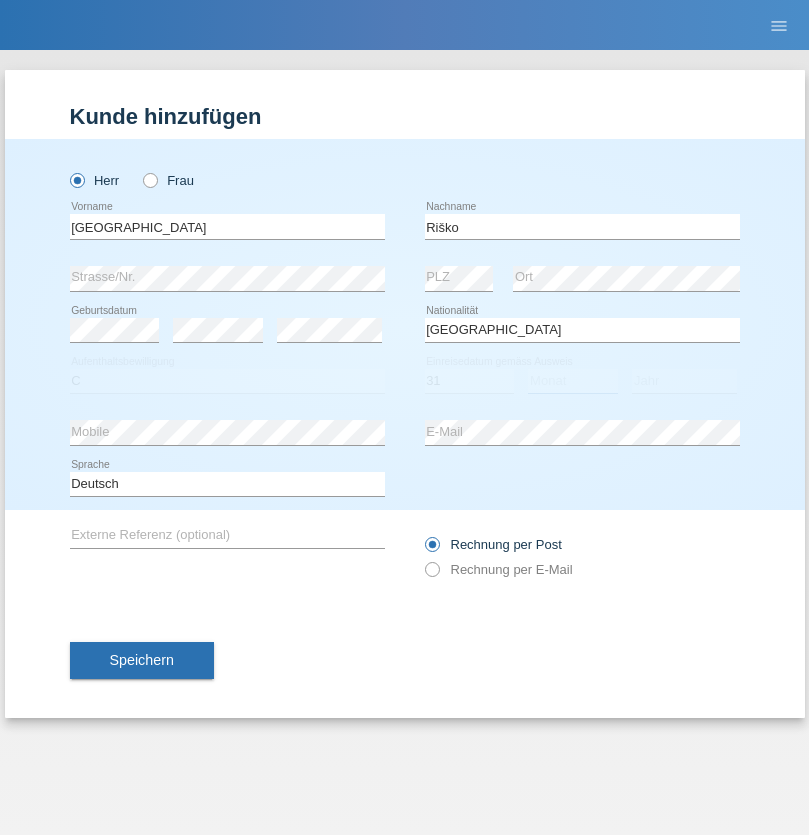 select on "05" 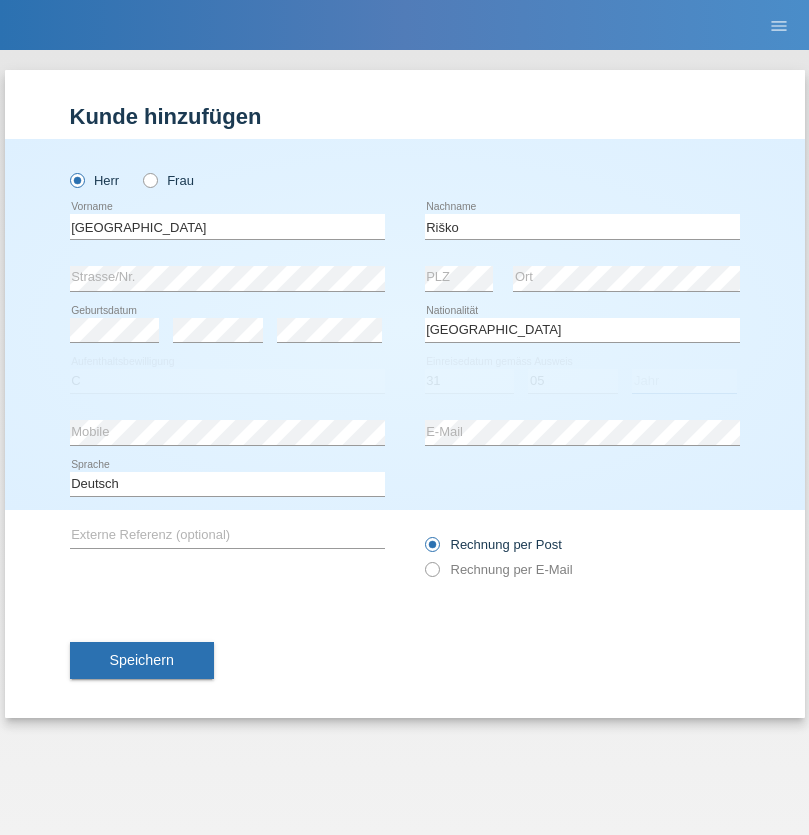 select on "2014" 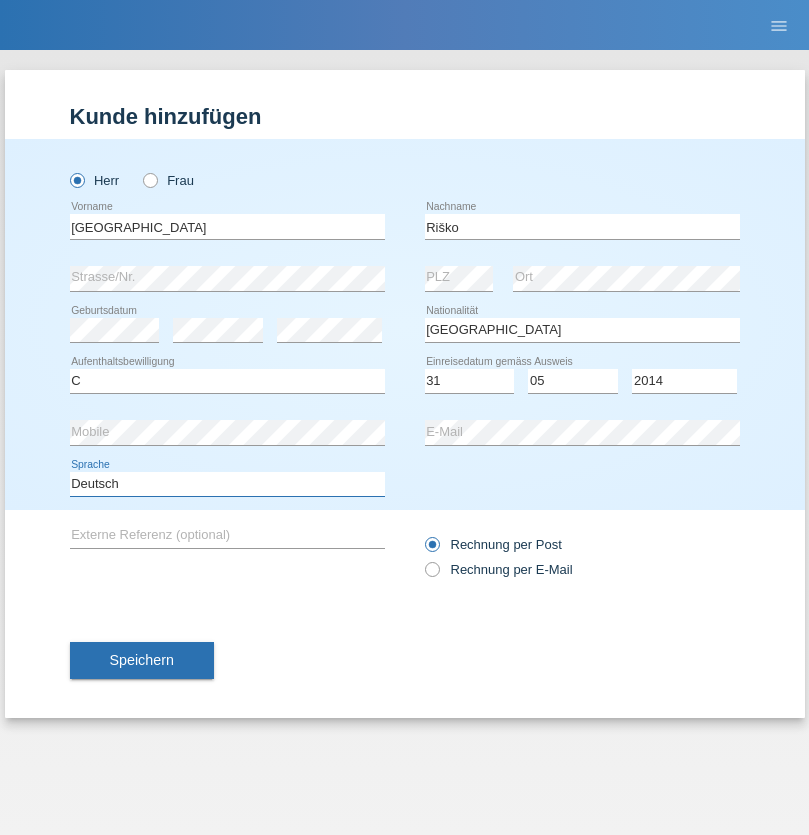 select on "en" 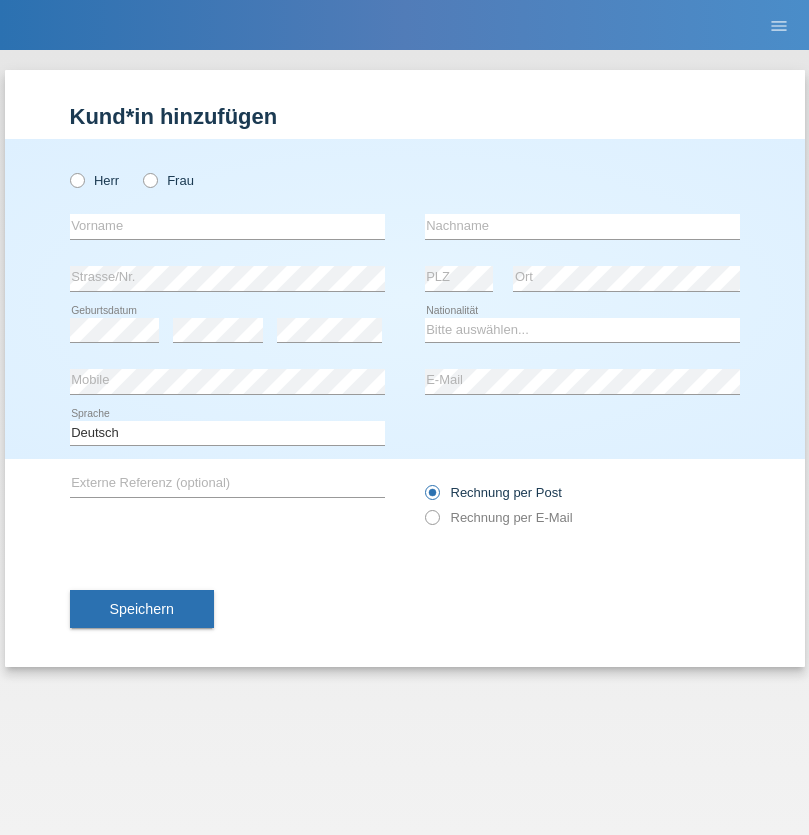 scroll, scrollTop: 0, scrollLeft: 0, axis: both 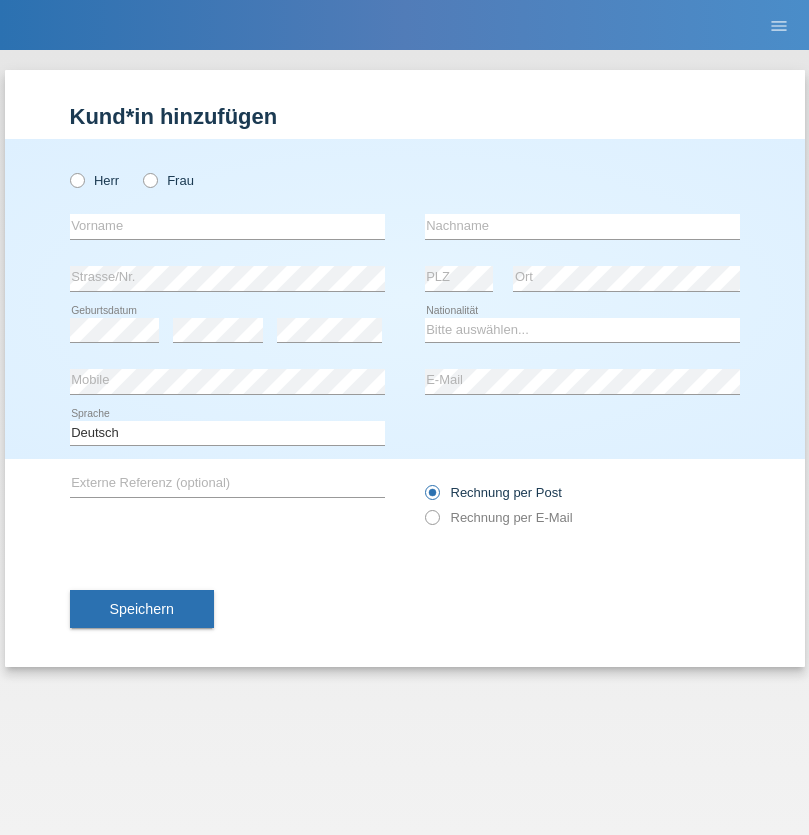 radio on "true" 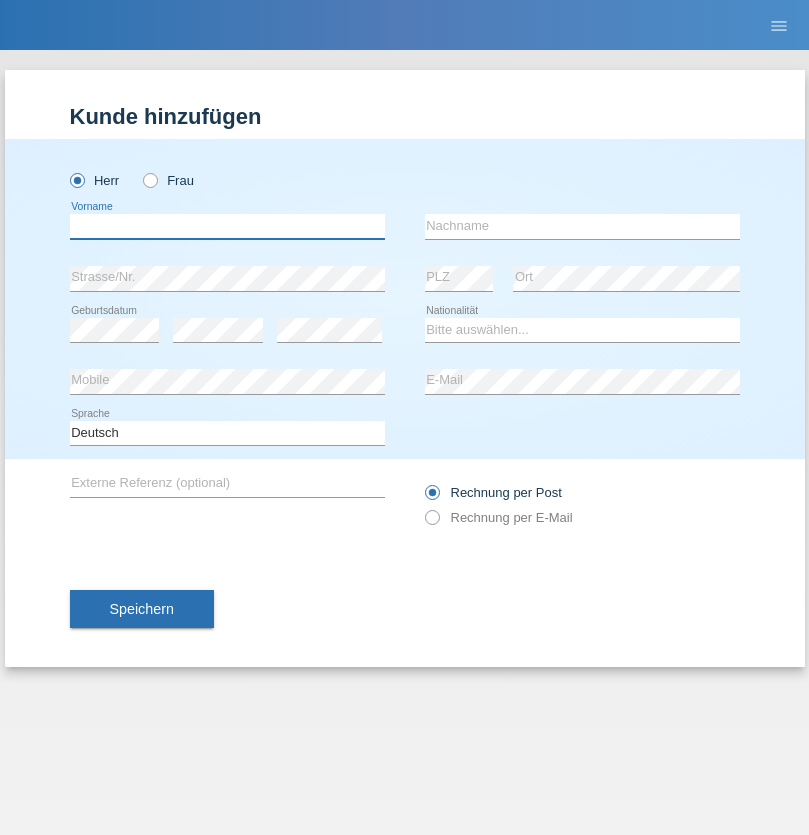 click at bounding box center (227, 226) 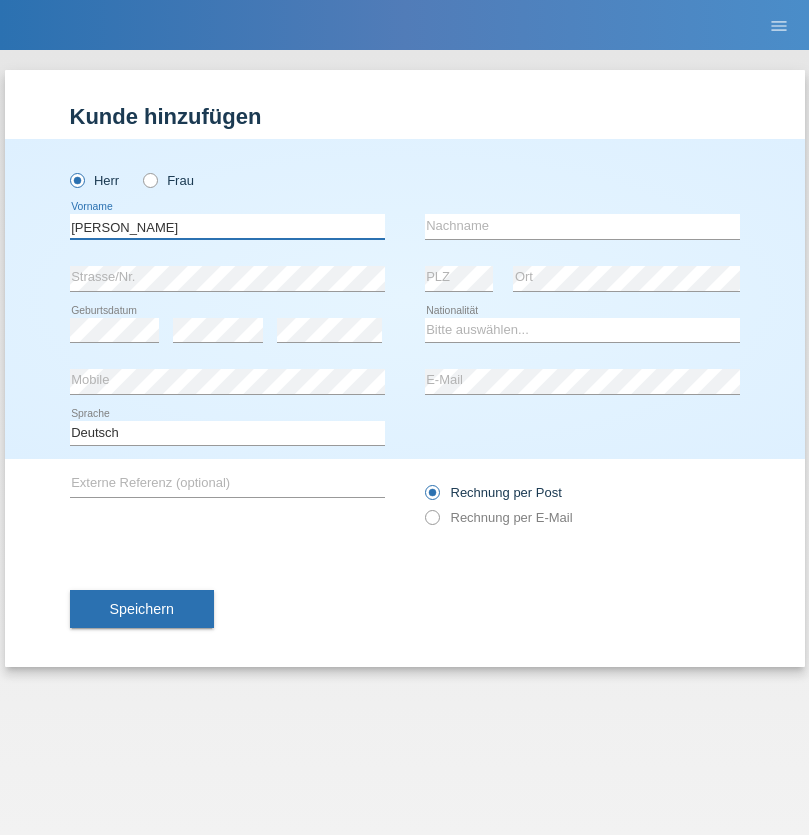 type on "Shir Ahmad" 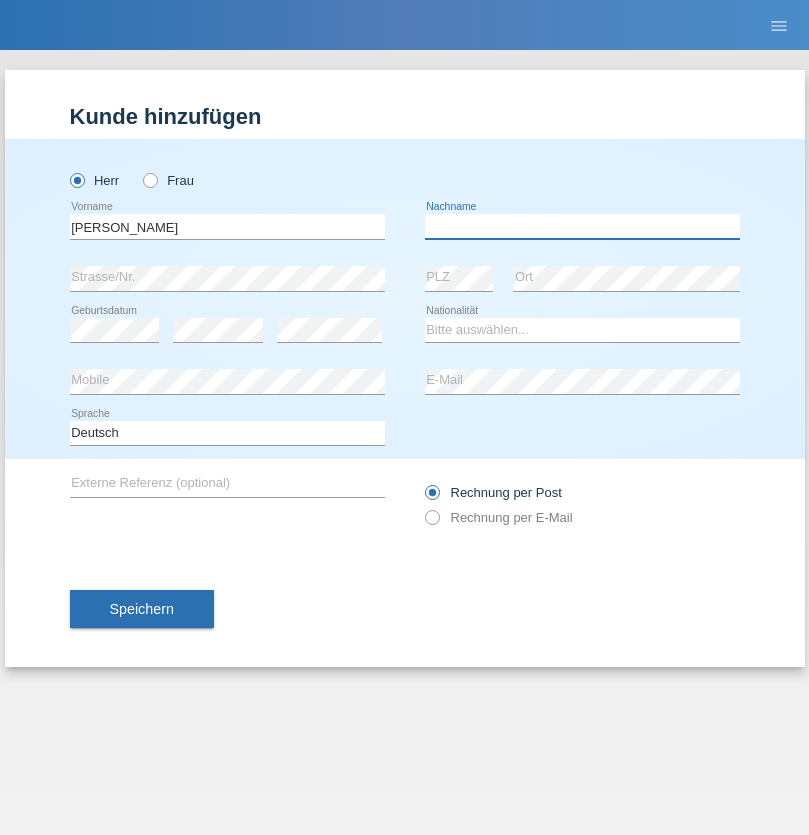 click at bounding box center (582, 226) 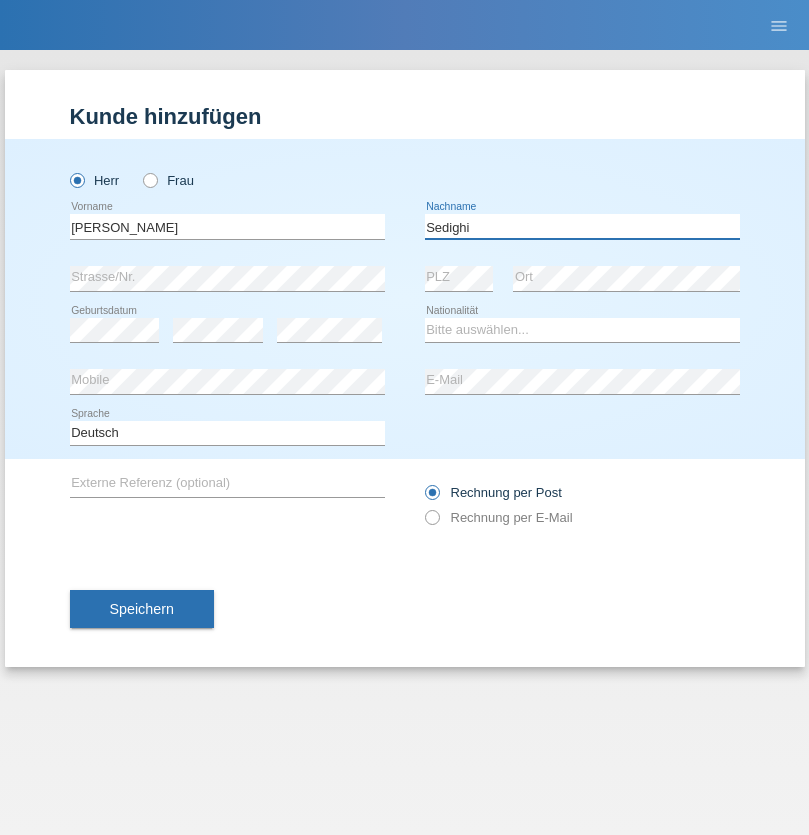 type on "Sedighi" 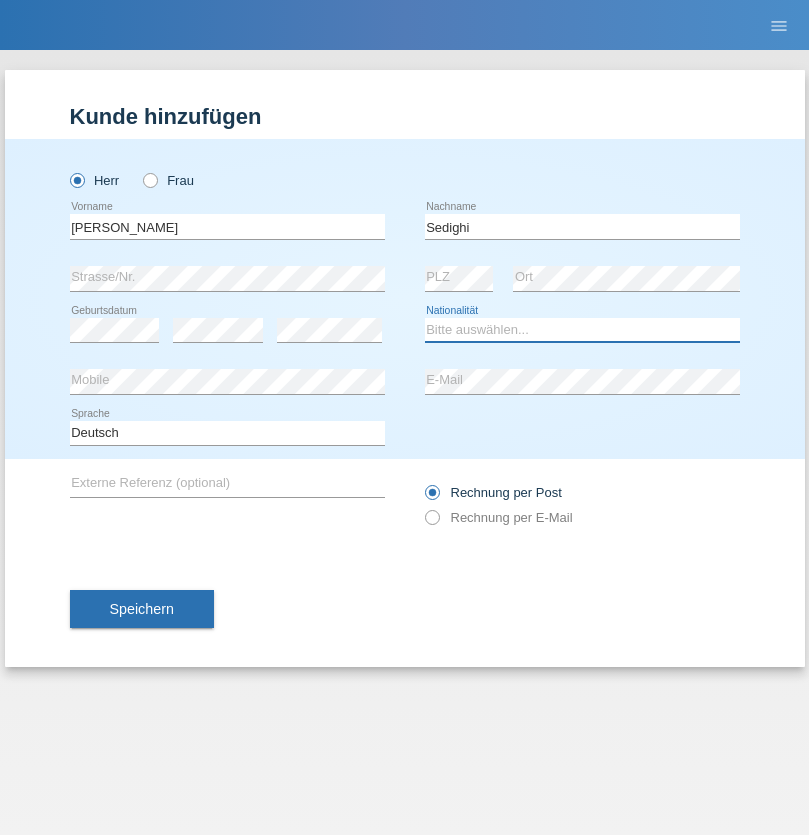 select on "AF" 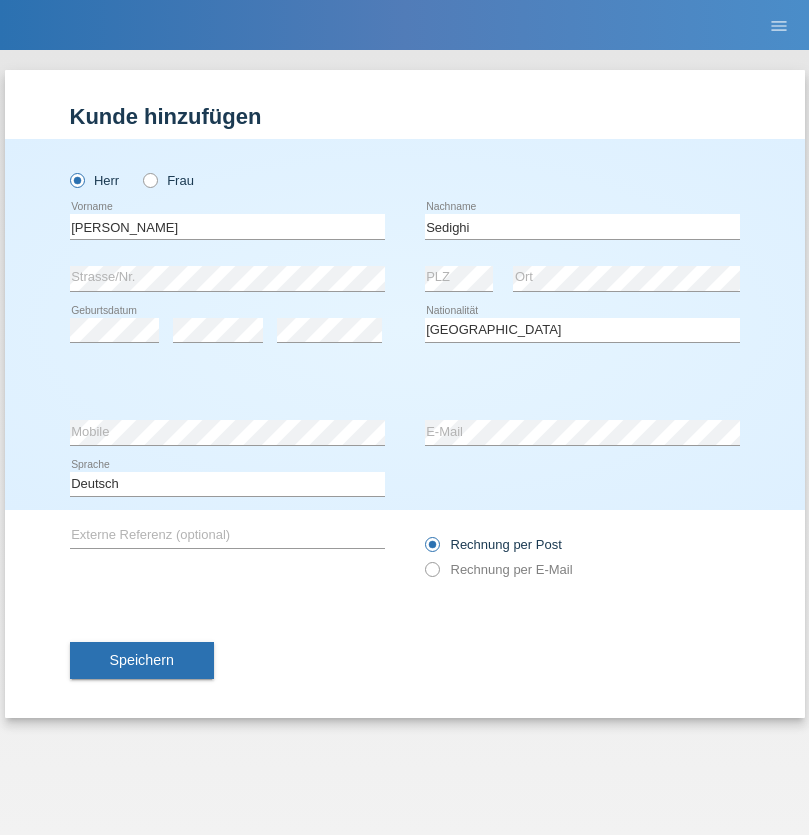 select on "C" 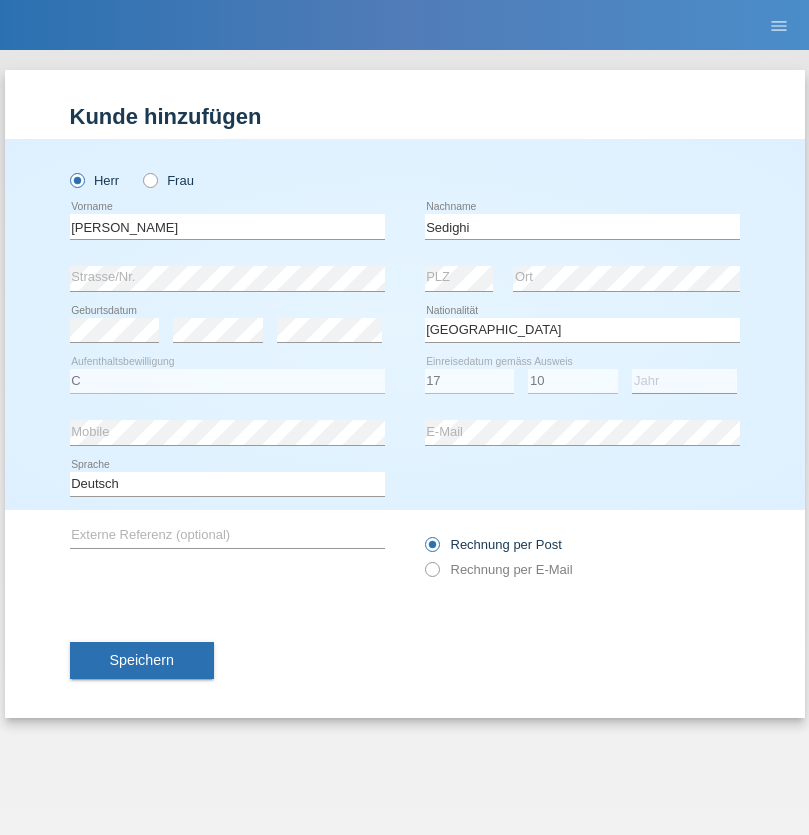 select on "2015" 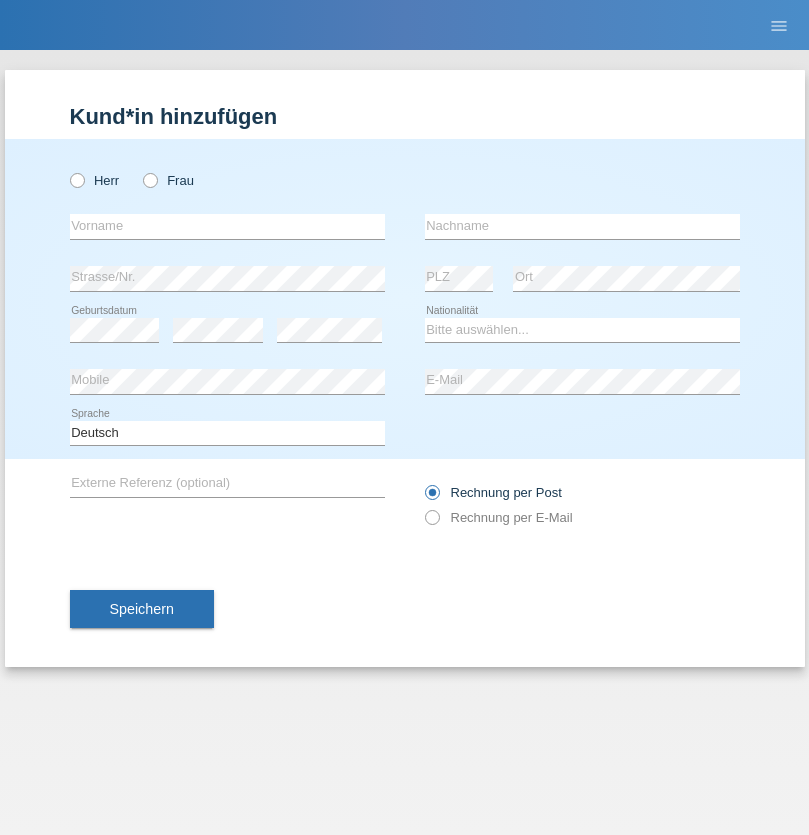 scroll, scrollTop: 0, scrollLeft: 0, axis: both 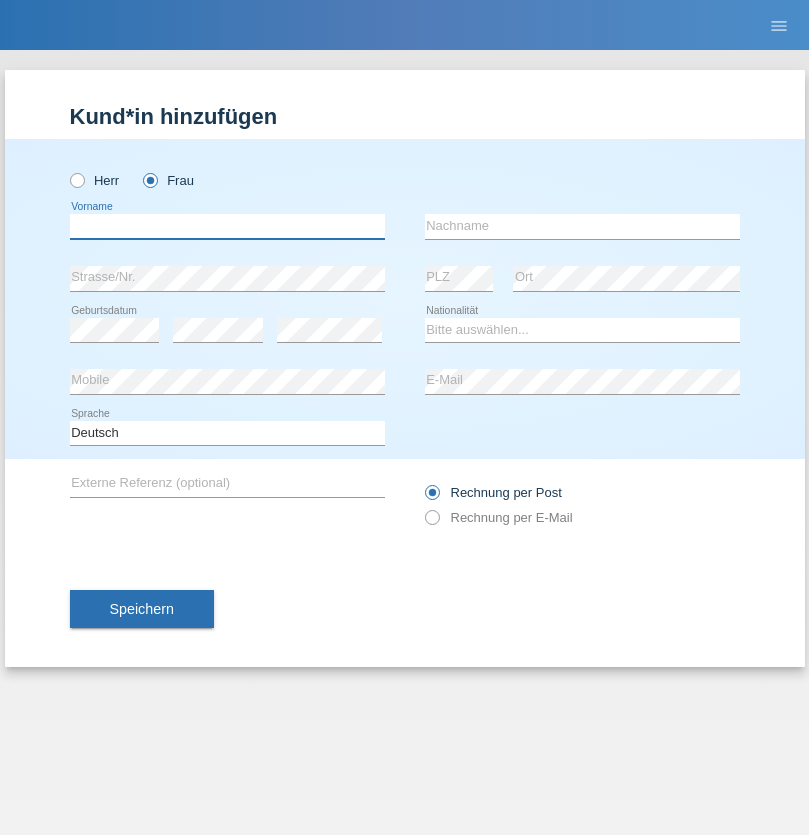 click at bounding box center [227, 226] 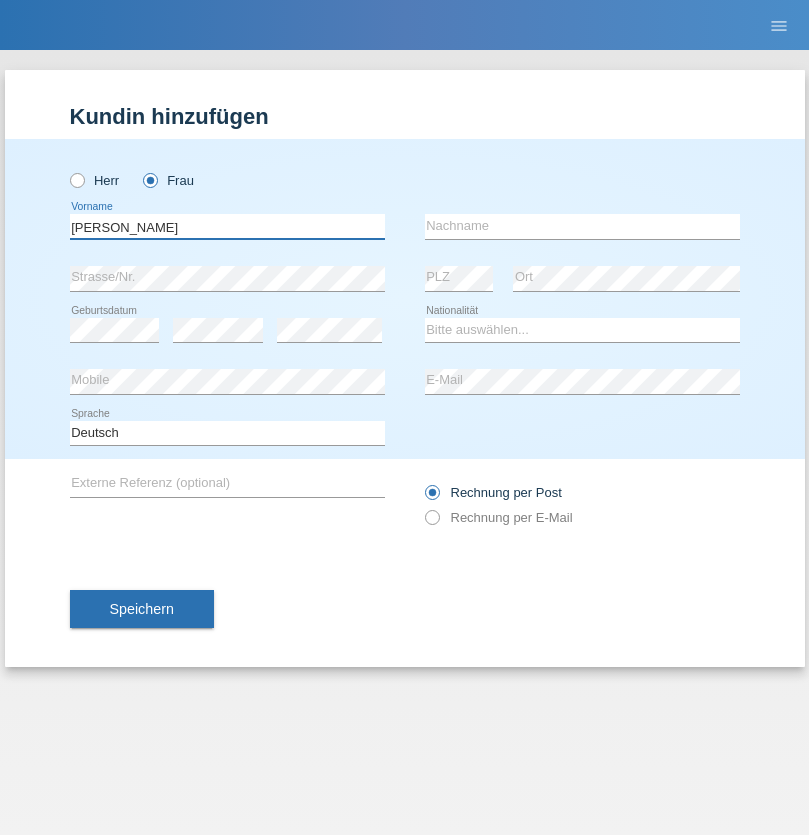 type on "[PERSON_NAME]" 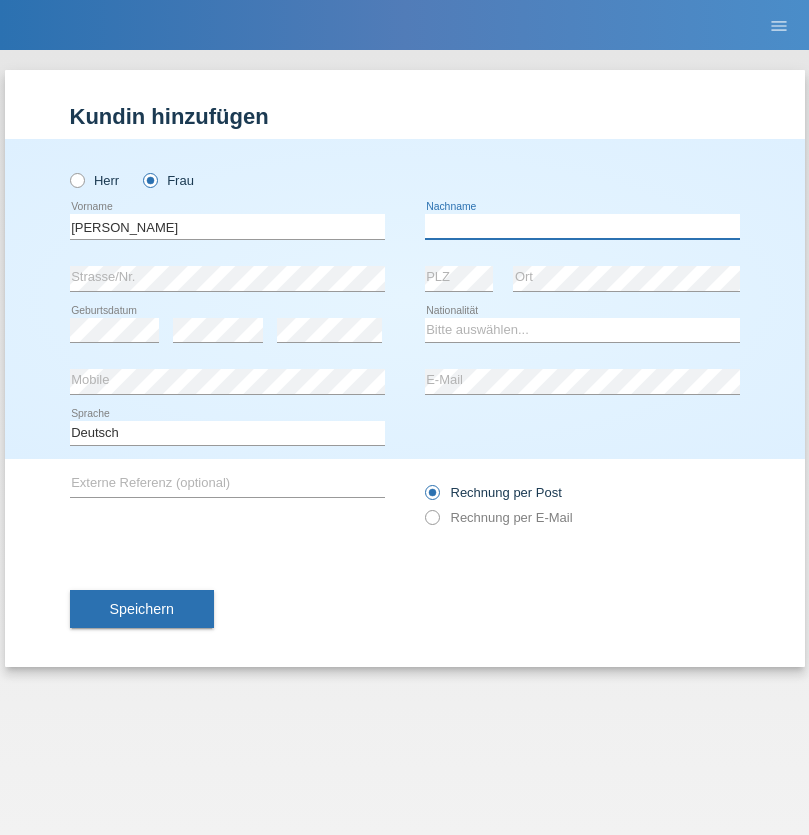 click at bounding box center (582, 226) 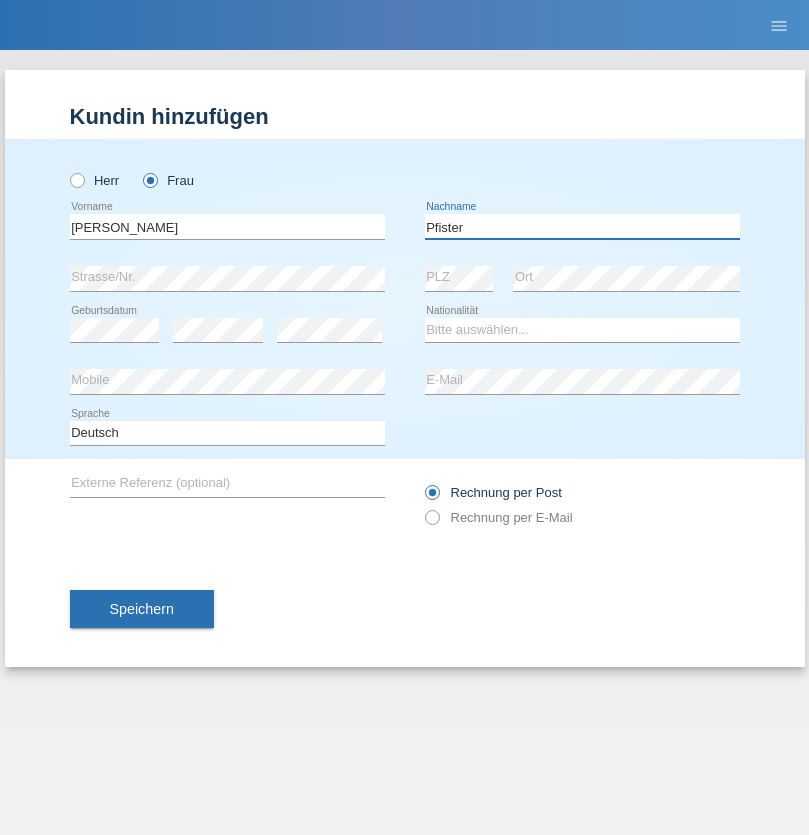 type on "Pfister" 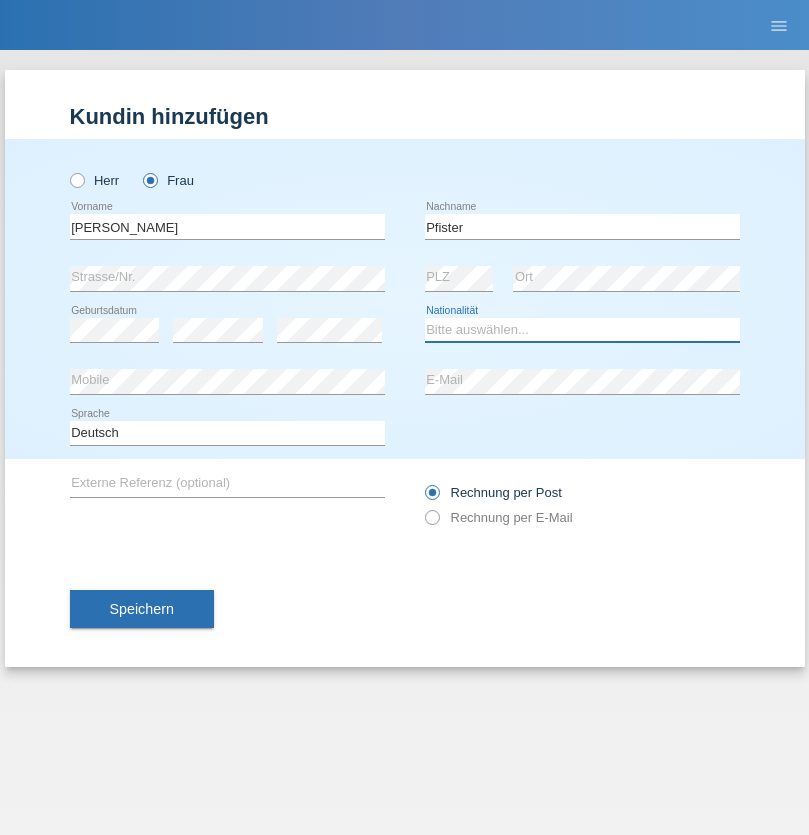 select on "FR" 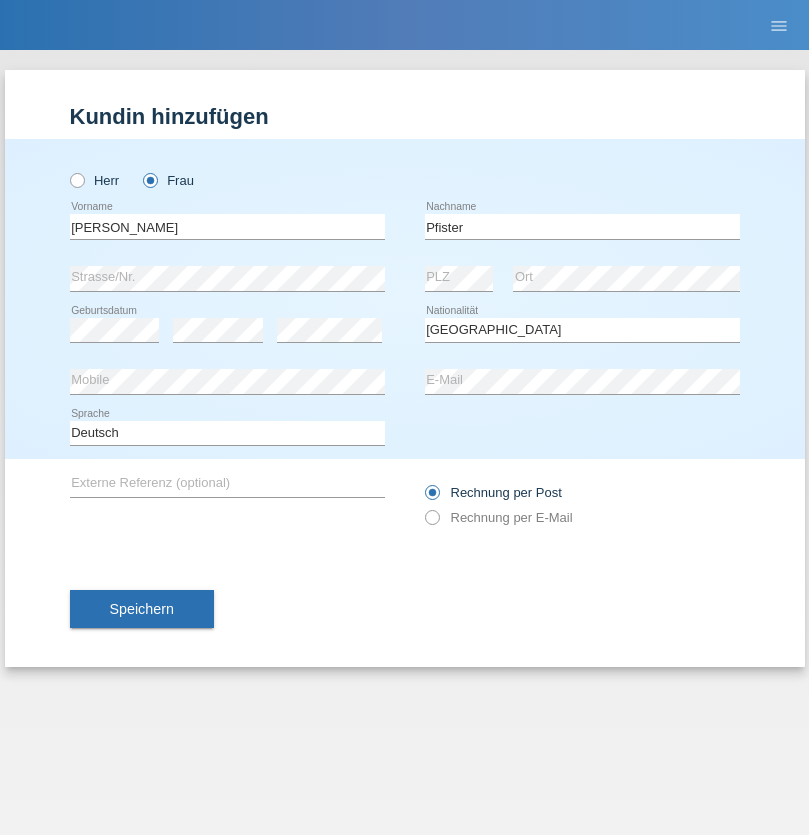 select on "C" 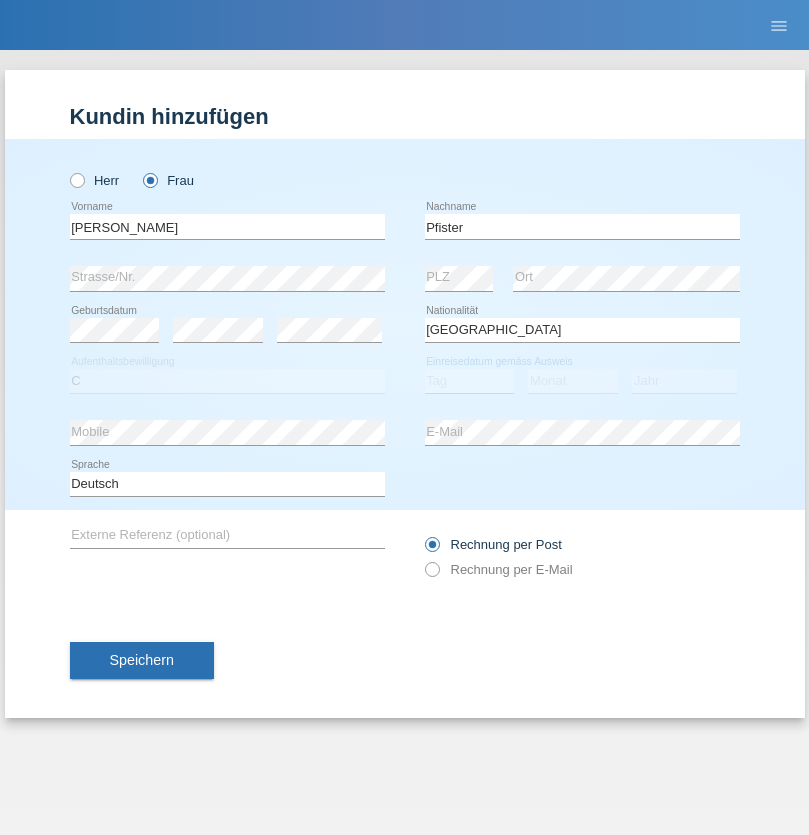 select on "24" 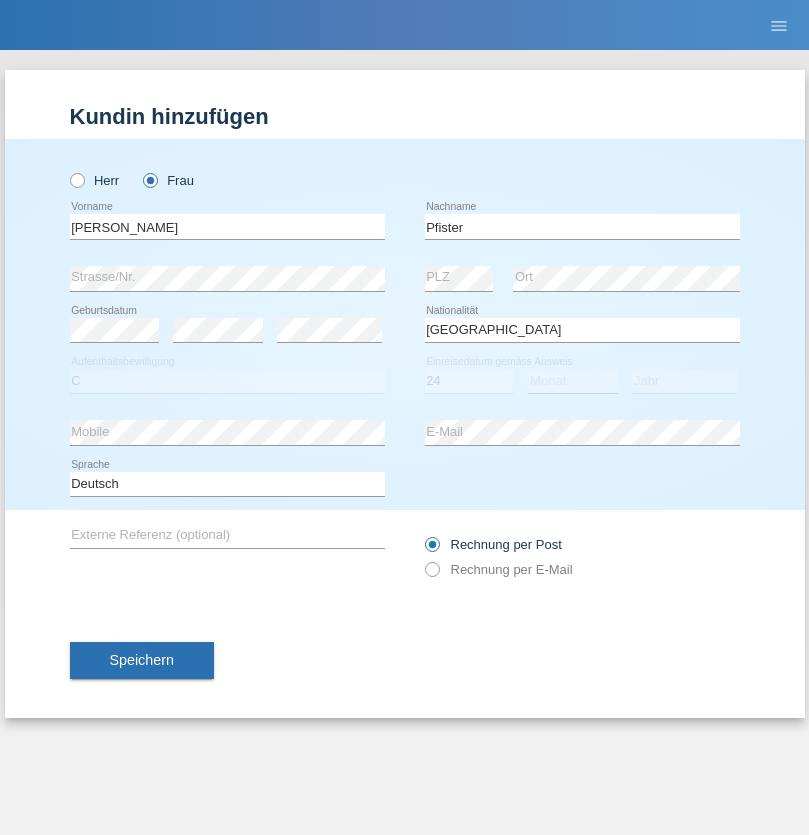select on "08" 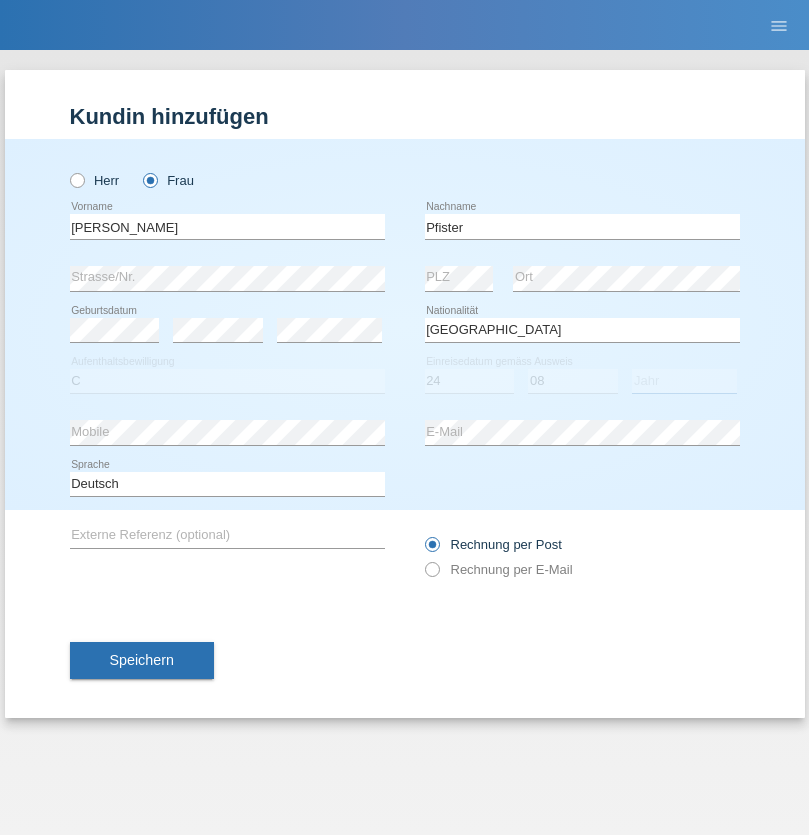 select on "2009" 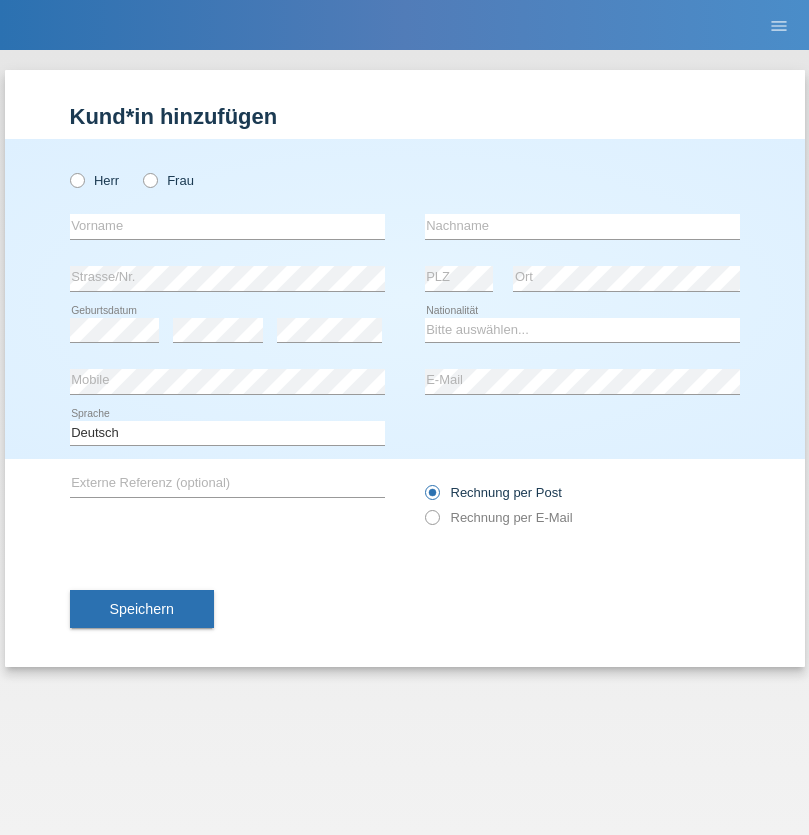 scroll, scrollTop: 0, scrollLeft: 0, axis: both 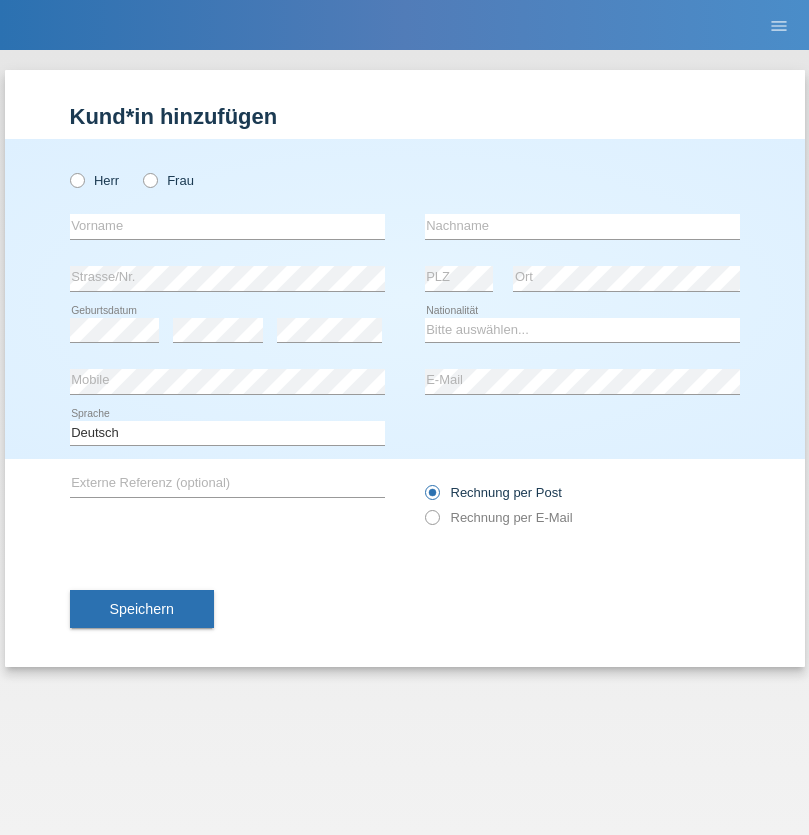 radio on "true" 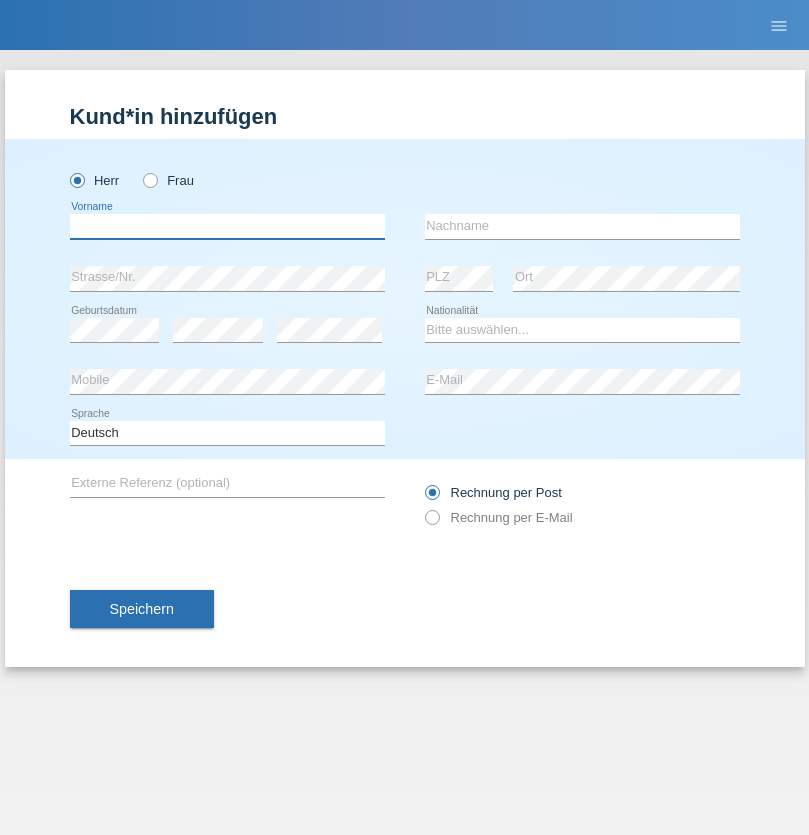 click at bounding box center (227, 226) 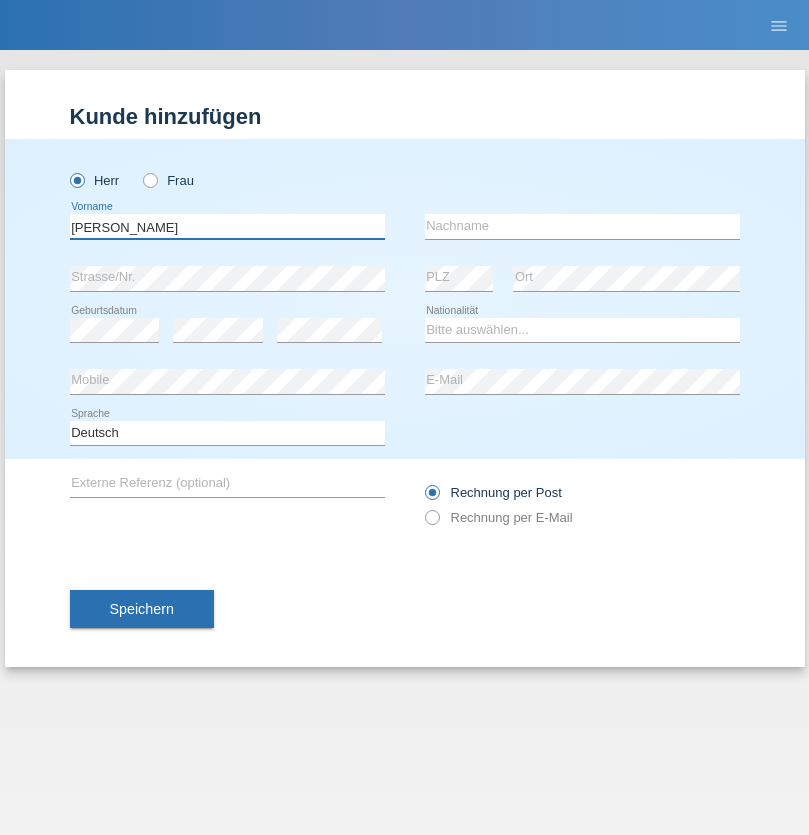 type on "[PERSON_NAME]" 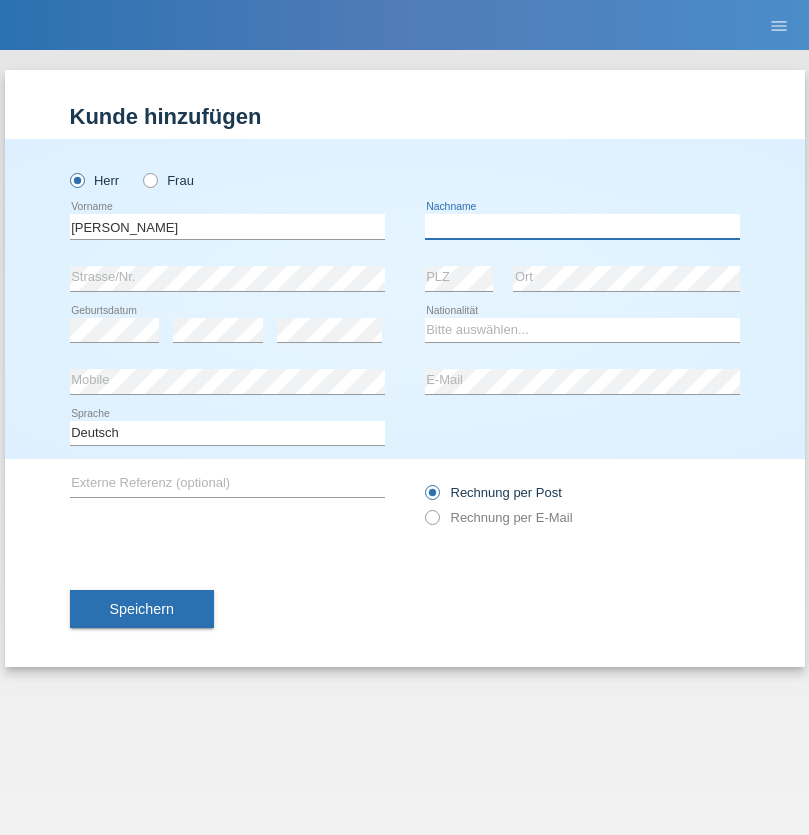 click at bounding box center (582, 226) 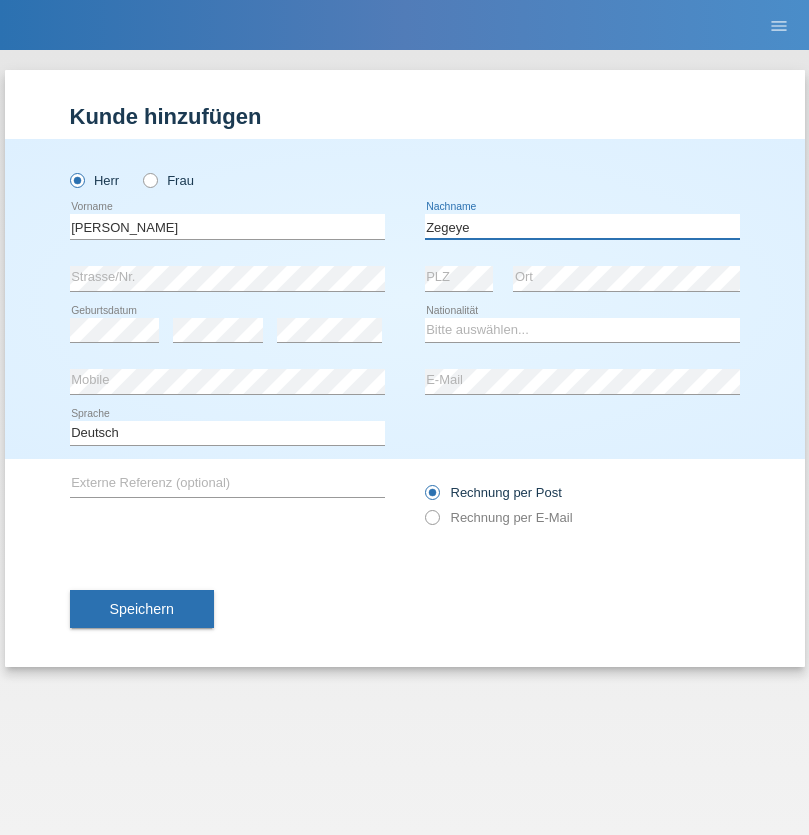 type on "Zegeye" 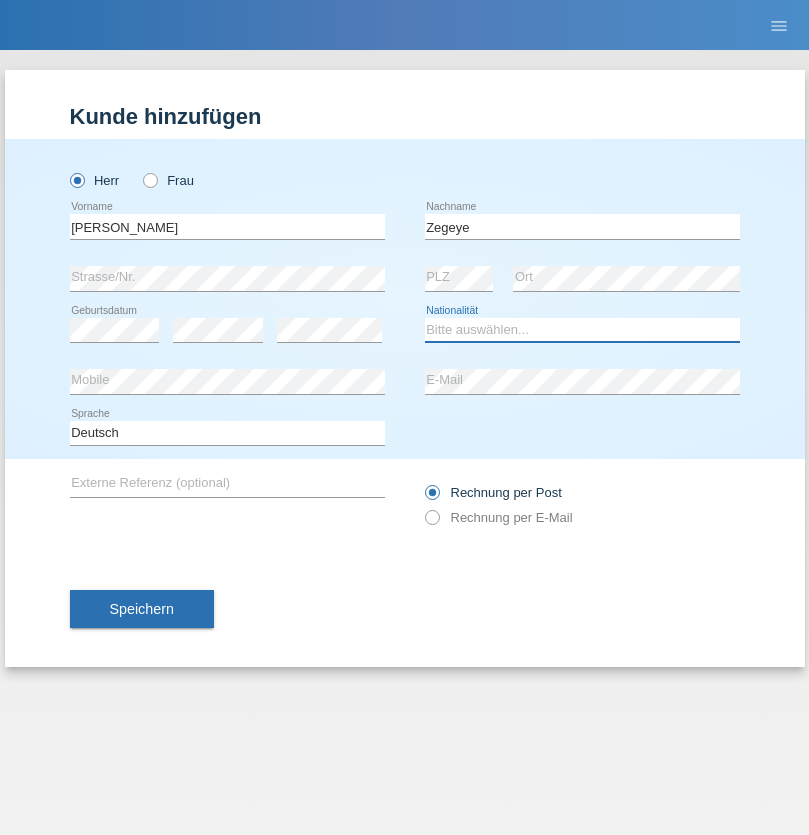 select on "CH" 